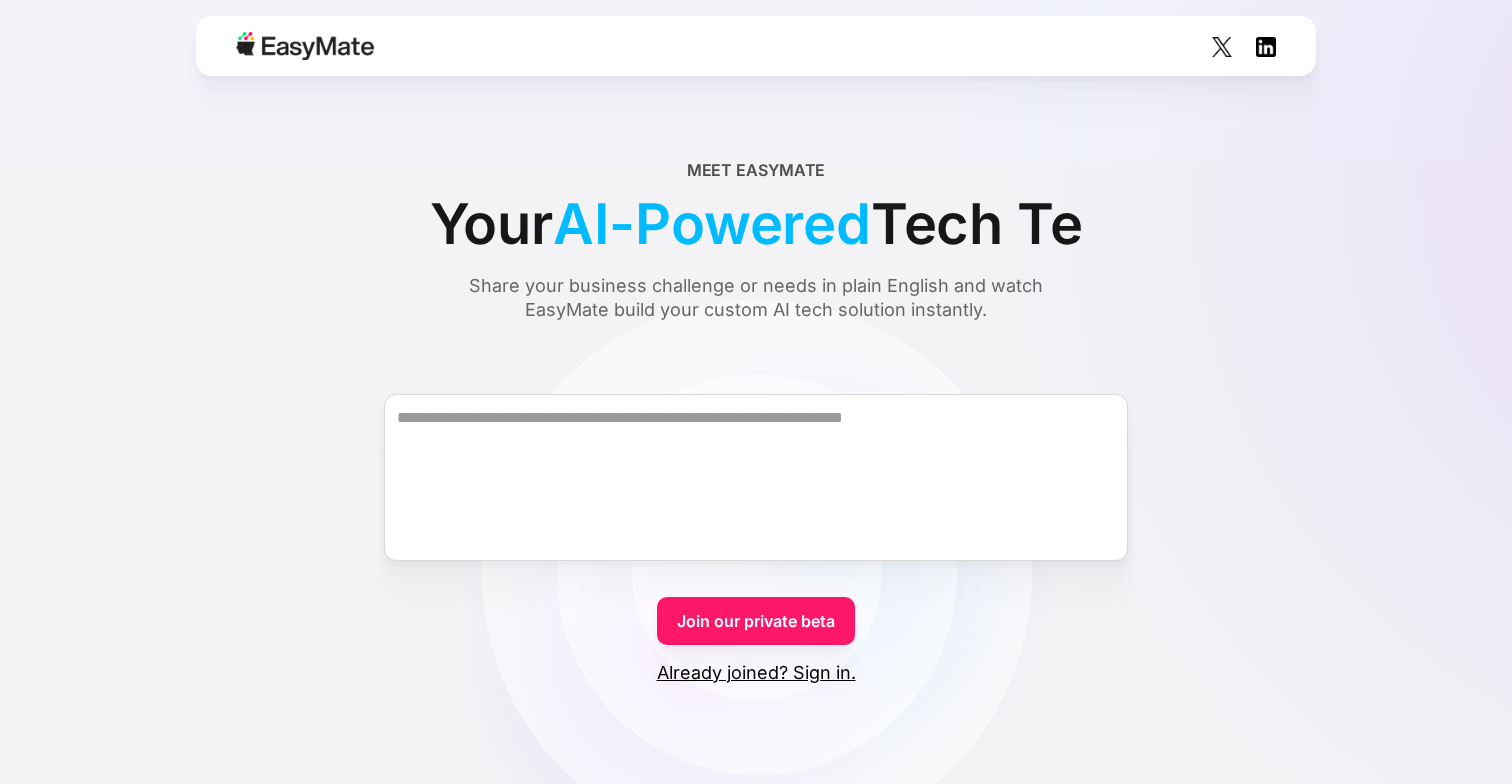 scroll, scrollTop: 0, scrollLeft: 0, axis: both 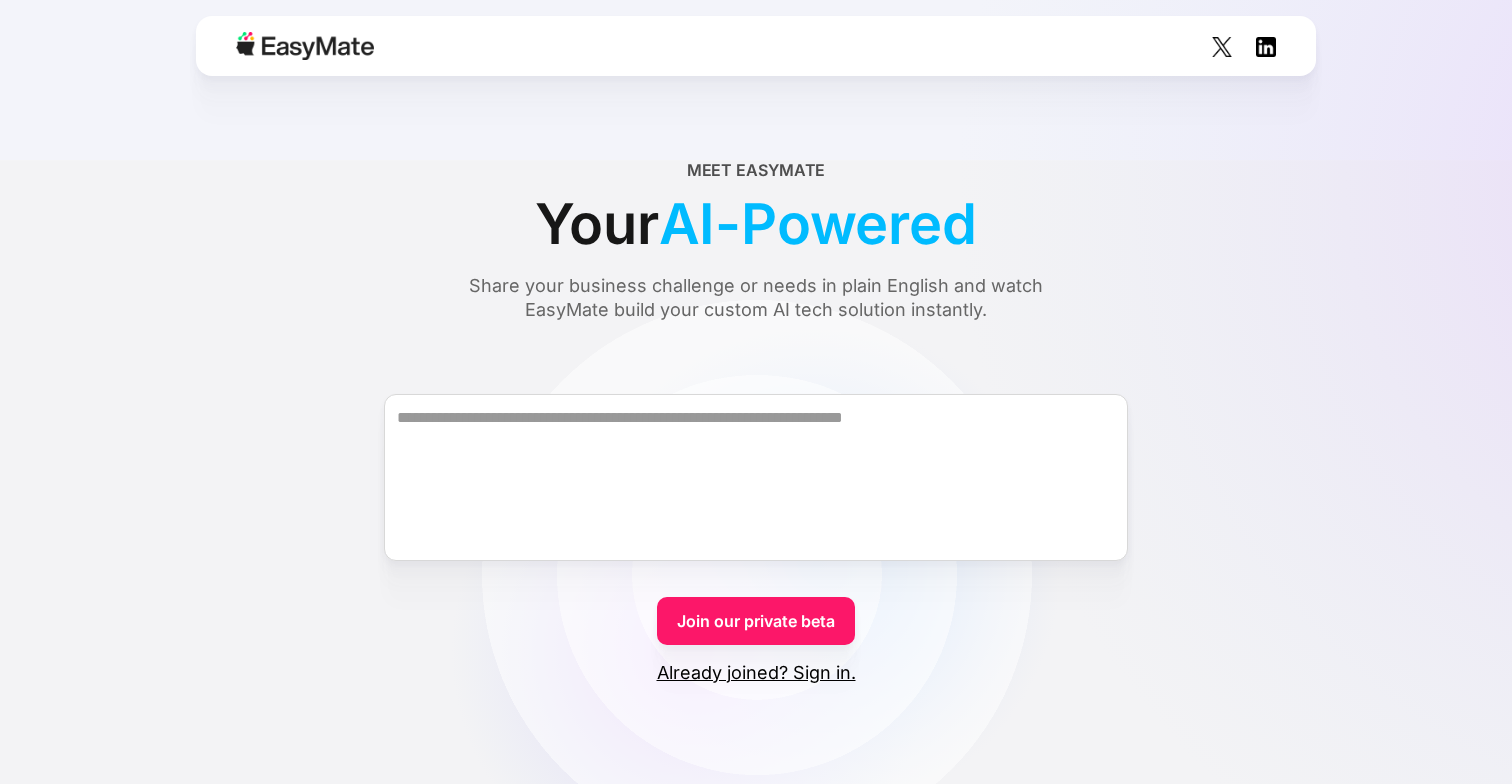 click on "Join our private beta Already joined? Sign in." at bounding box center (756, 521) 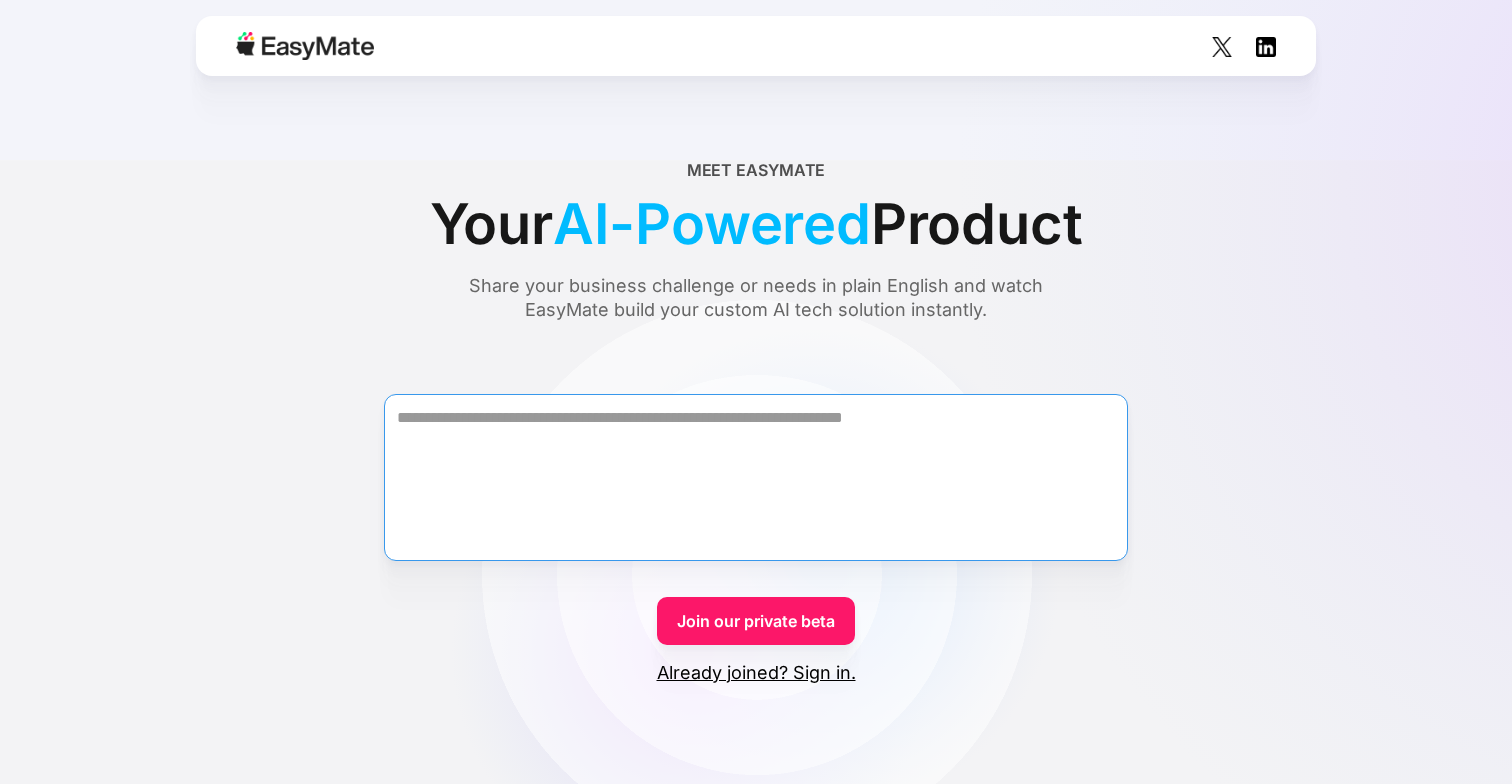 click at bounding box center (756, 477) 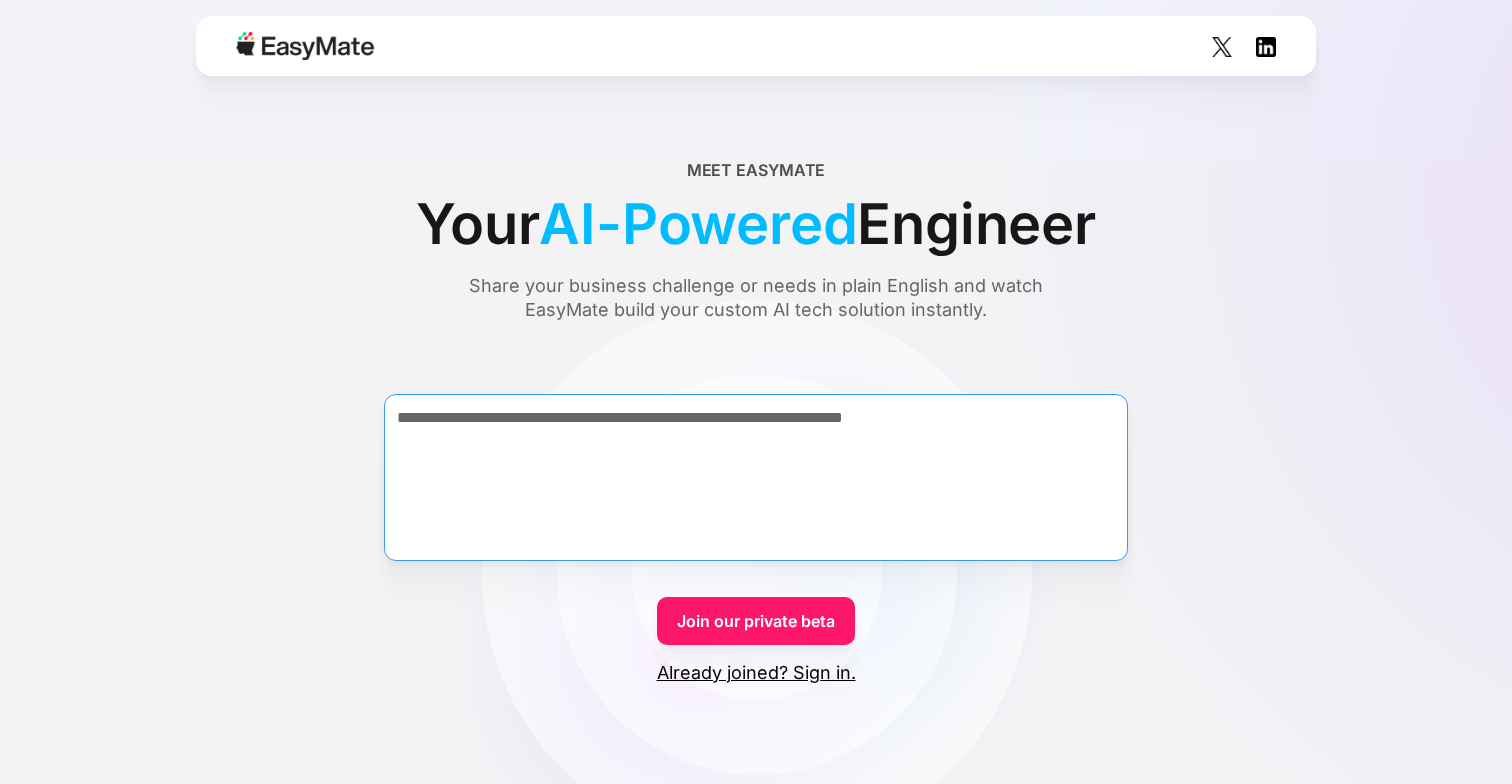 type on "**********" 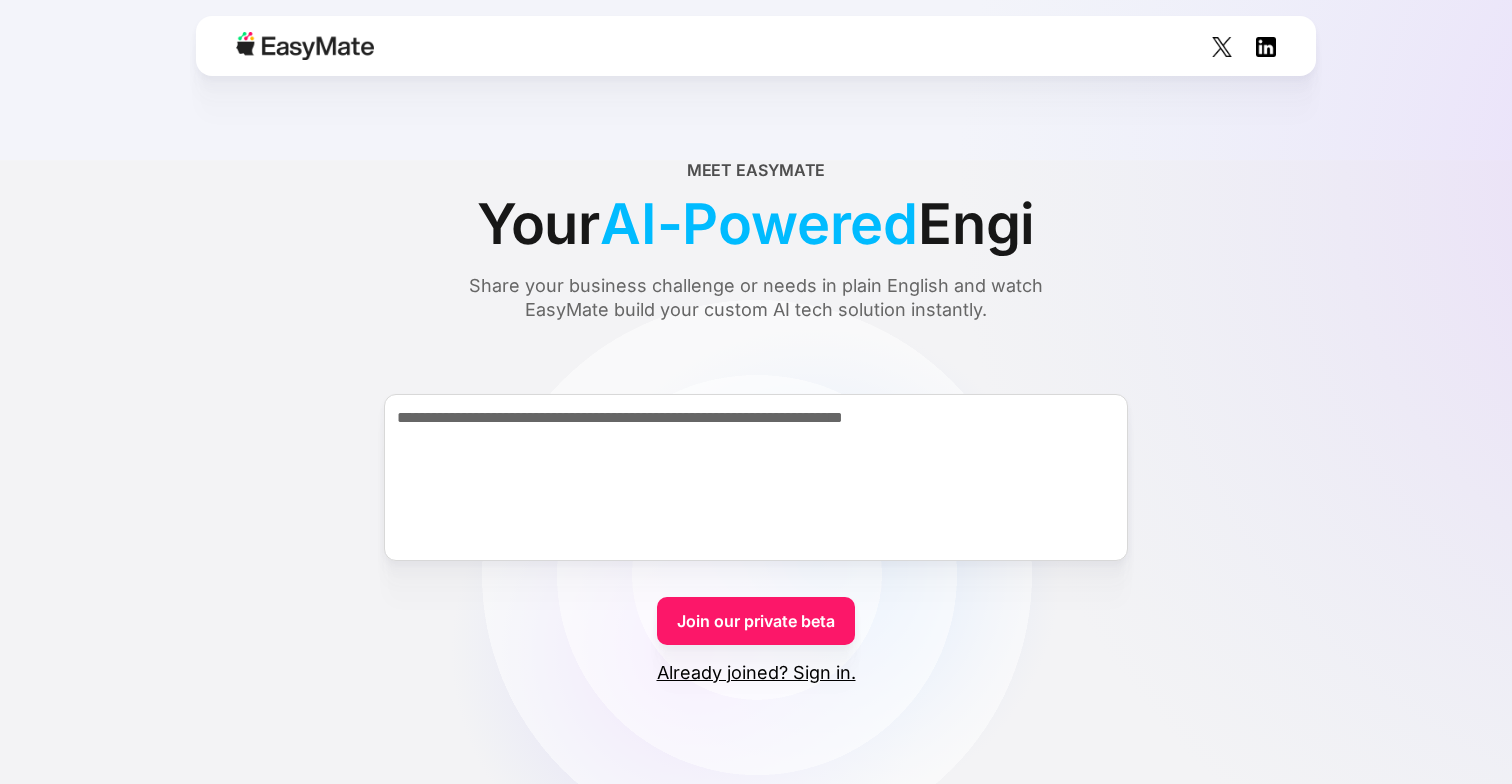 click on "Join our private beta" at bounding box center (756, 621) 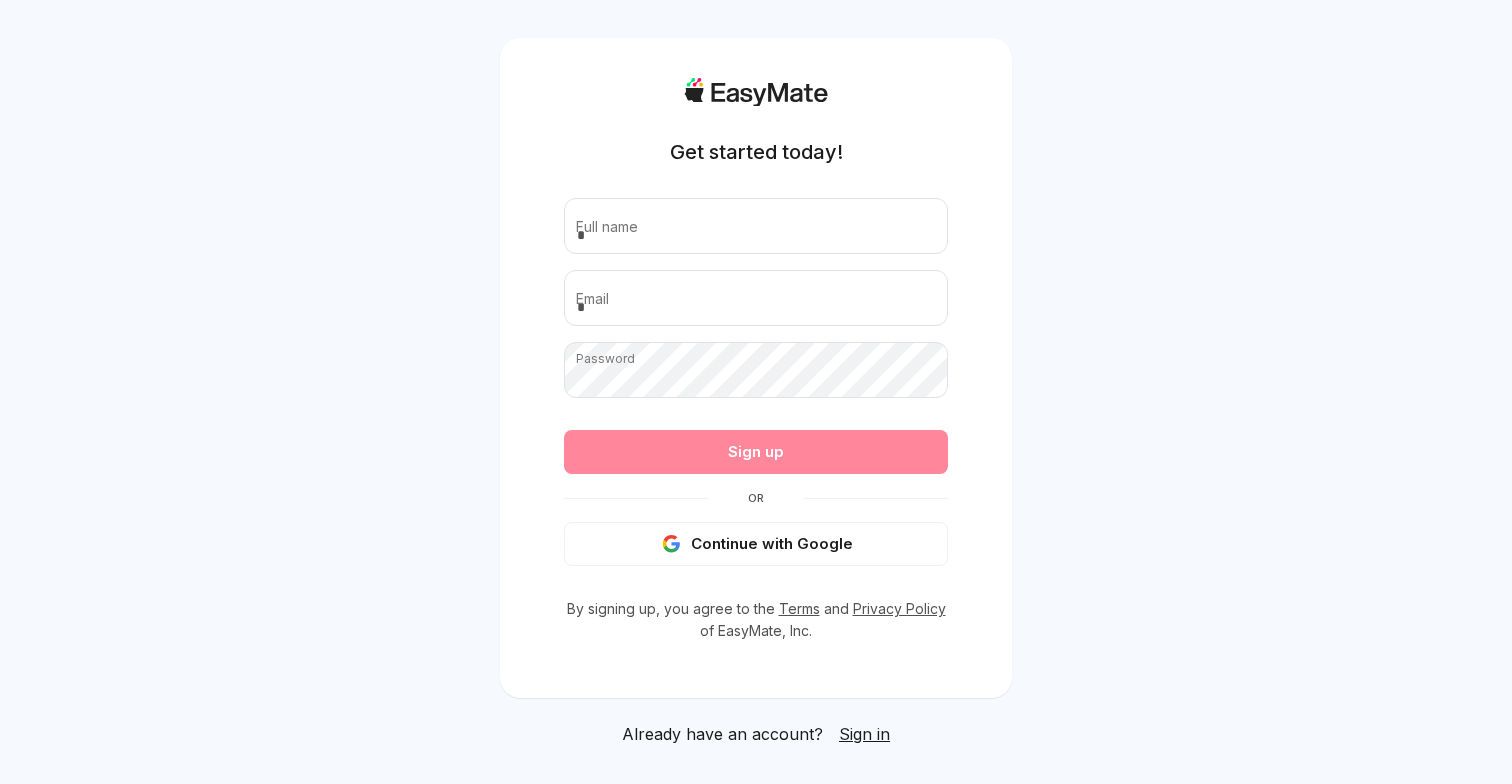 scroll, scrollTop: 0, scrollLeft: 0, axis: both 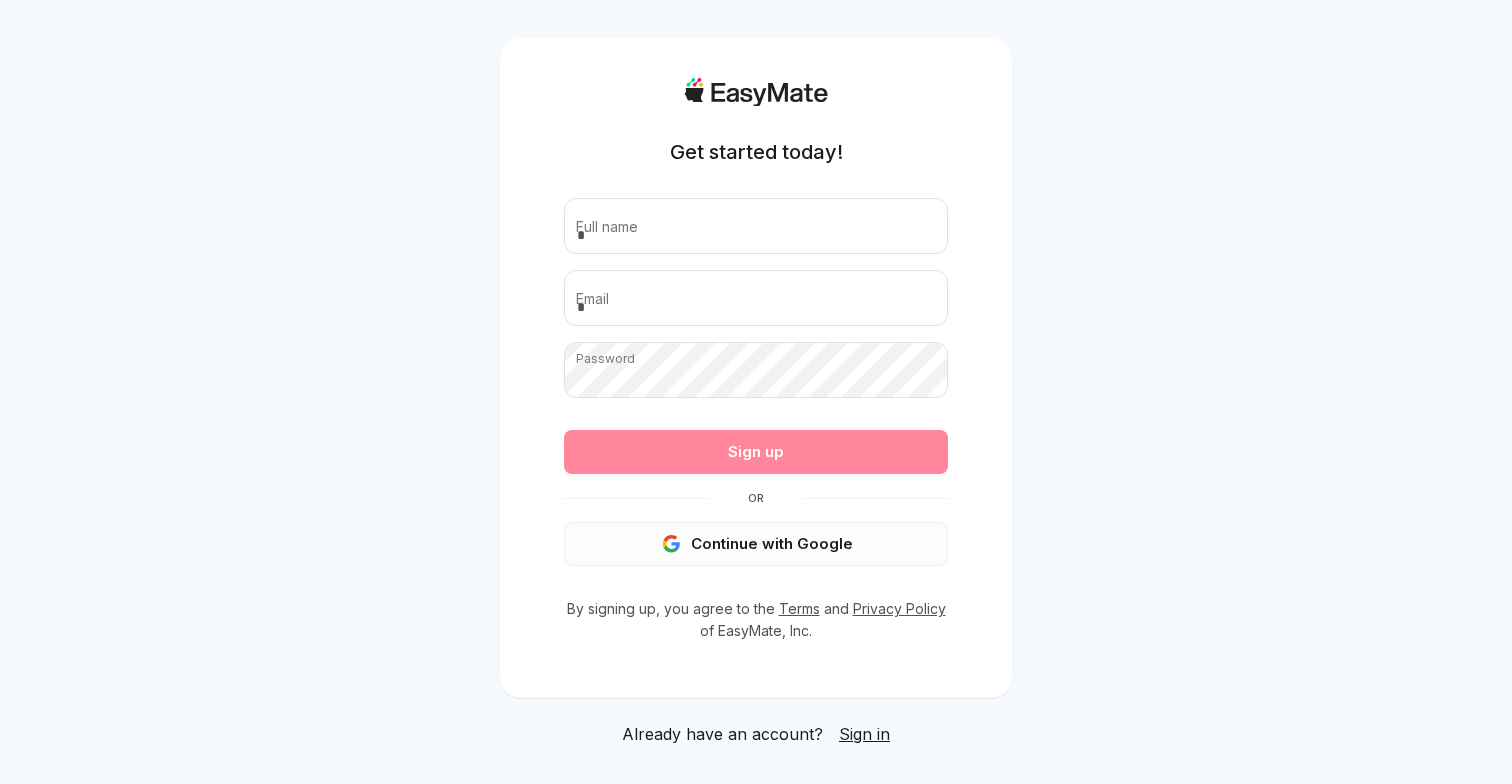 click on "Continue with Google" at bounding box center (756, 544) 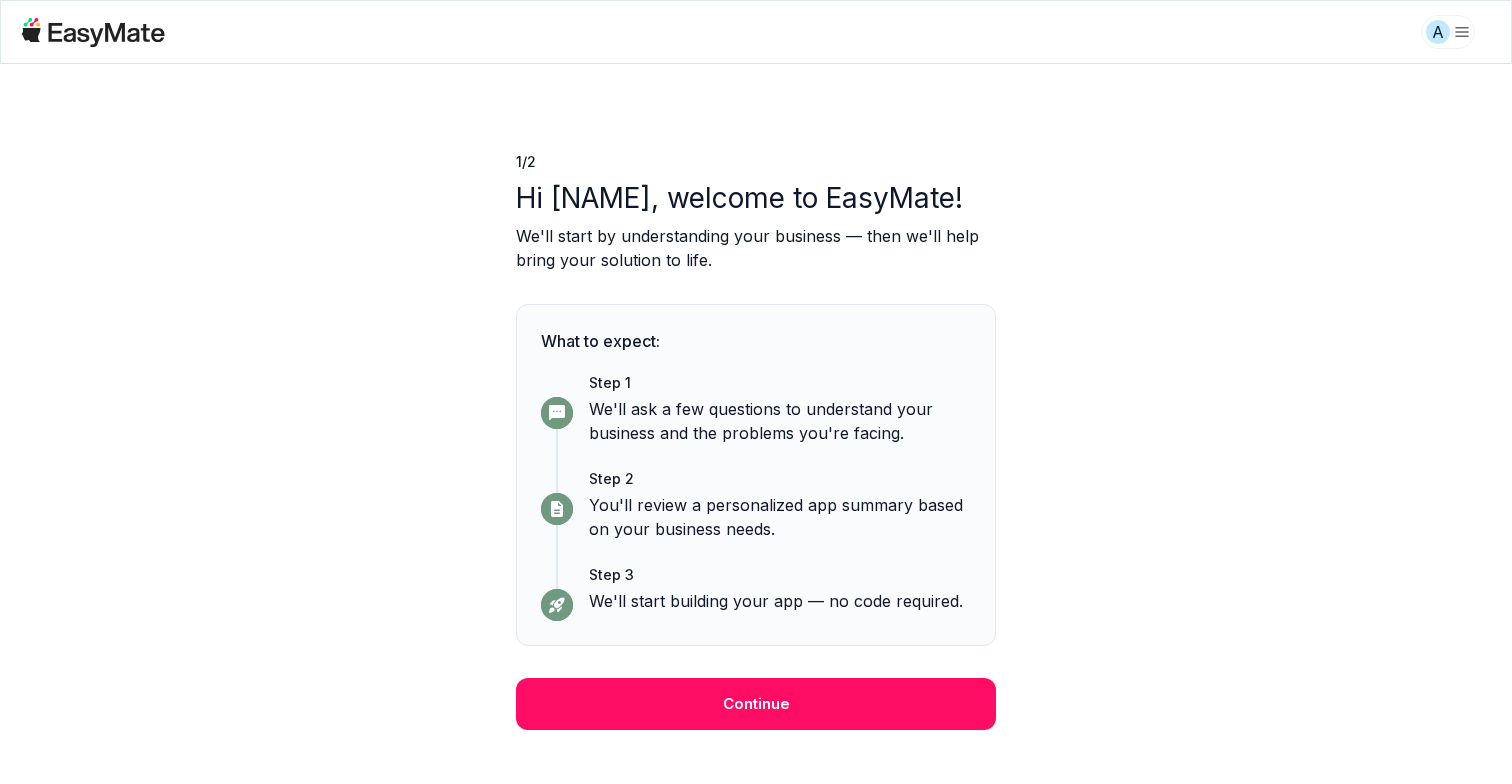scroll, scrollTop: 0, scrollLeft: 0, axis: both 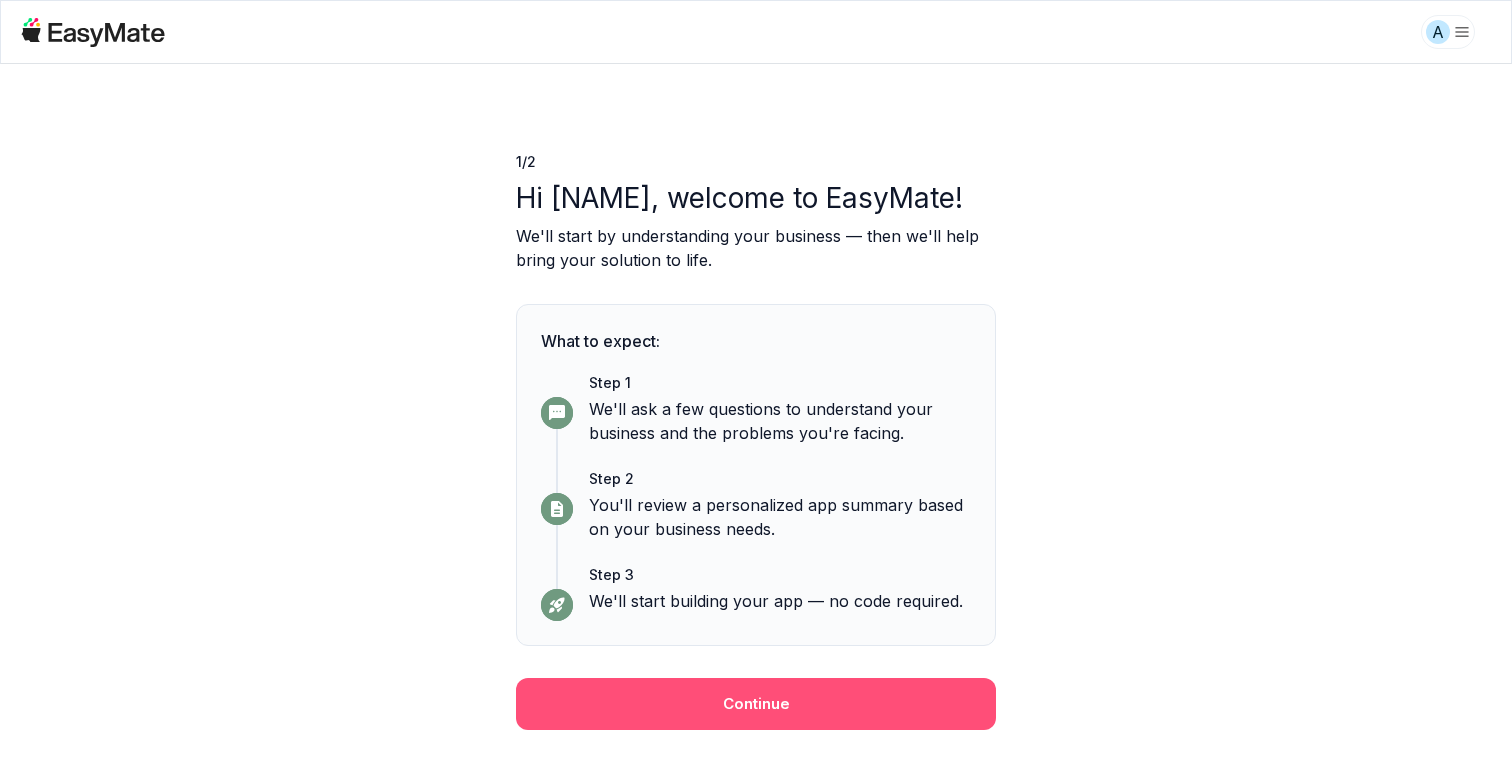 click on "Continue" at bounding box center (756, 704) 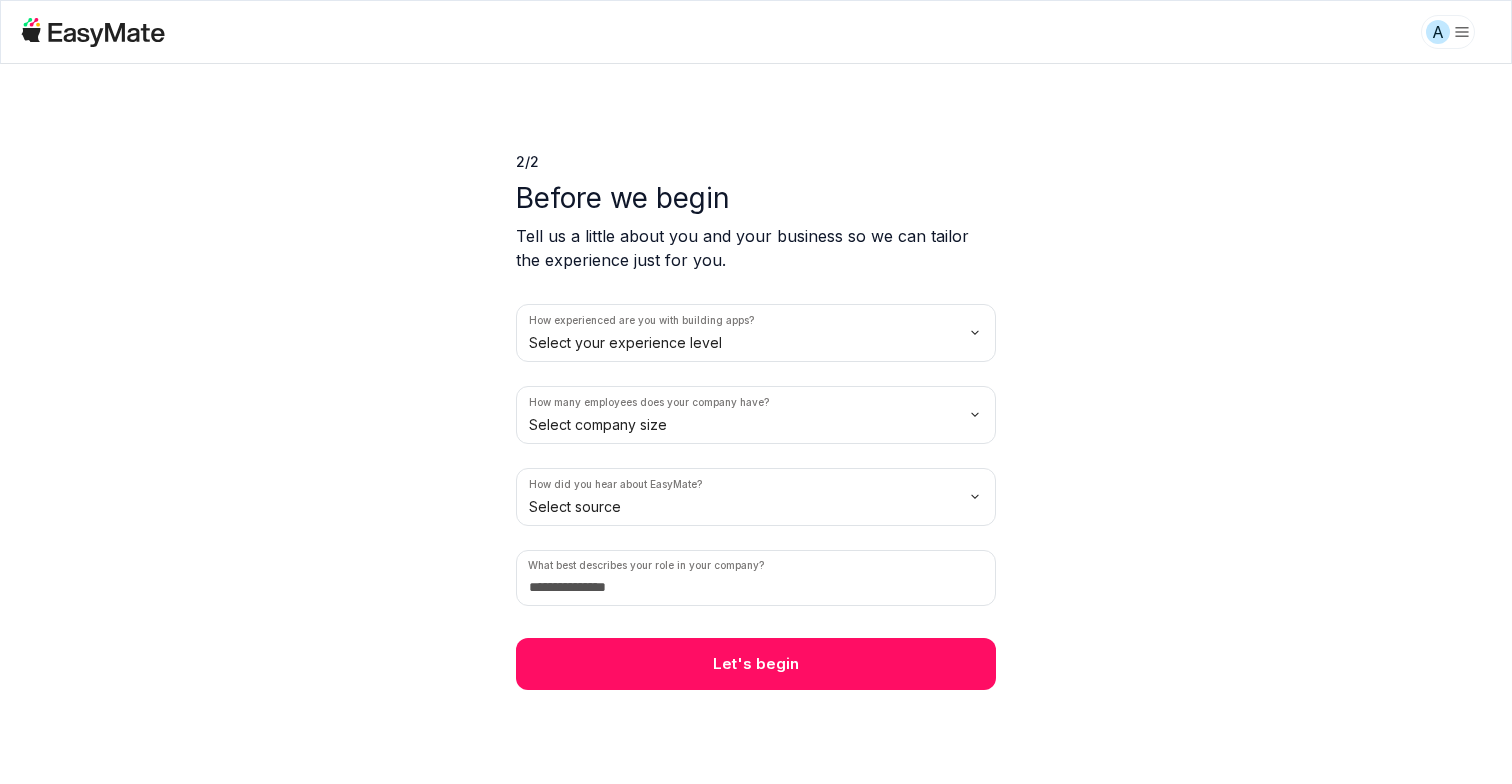 click on "A 2 / 2 Before we begin Tell us a little about you and your business so we can tailor the experience just for you. How experienced are you with building apps? Select your experience level How many employees does your company have? Select company size How did you hear about EasyMate? Select source What best describes your role in your company? Let's begin" at bounding box center [756, 392] 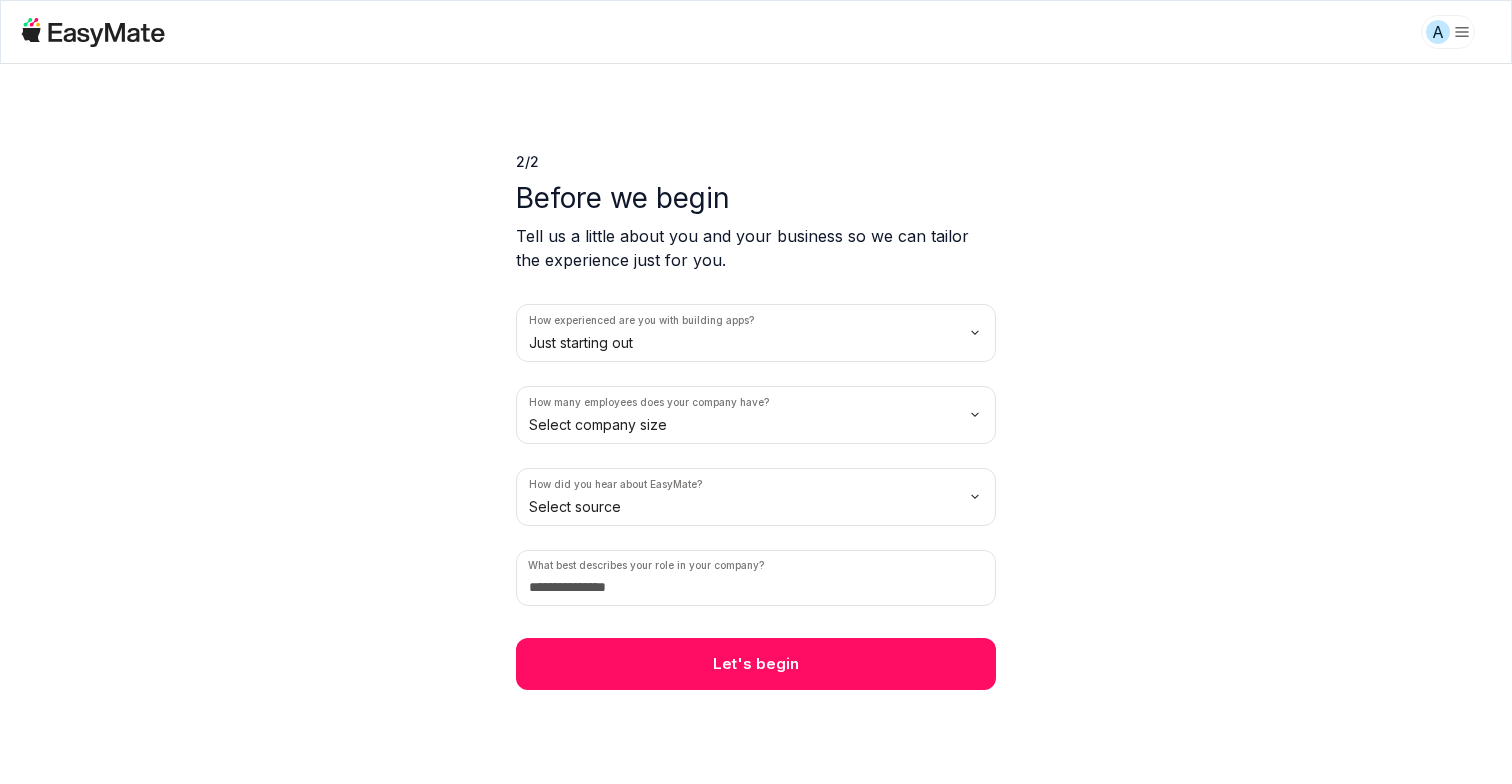 click on "A 2 / 2 Before we begin Tell us a little about you and your business so we can tailor the experience just for you. How experienced are you with building apps? Just starting out How many employees does your company have? Select company size How did you hear about EasyMate? Select source What best describes your role in your company? Let's begin" at bounding box center [756, 392] 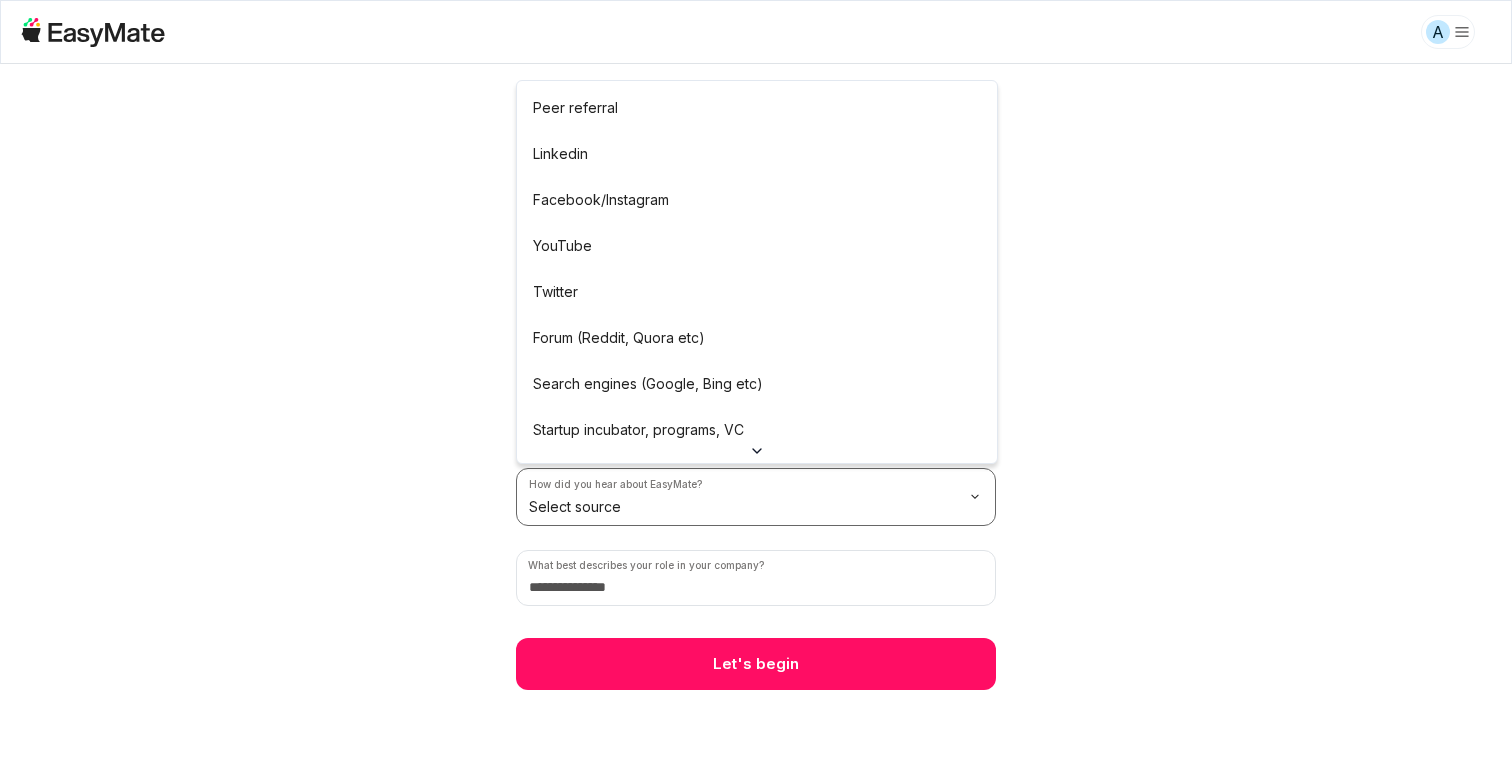 click on "A 2 / 2 Before we begin Tell us a little about you and your business so we can tailor the experience just for you. How experienced are you with building apps? Just starting out How many employees does your company have? 2-10 employees How did you hear about EasyMate? Select source What best describes your role in your company? Let's begin
Peer referral Linkedin Facebook/Instagram YouTube Twitter Forum (Reddit, Quora etc) Search engines (Google, Bing etc) Startup incubator, programs, VC Podcast Press or news outlet Other" at bounding box center [756, 392] 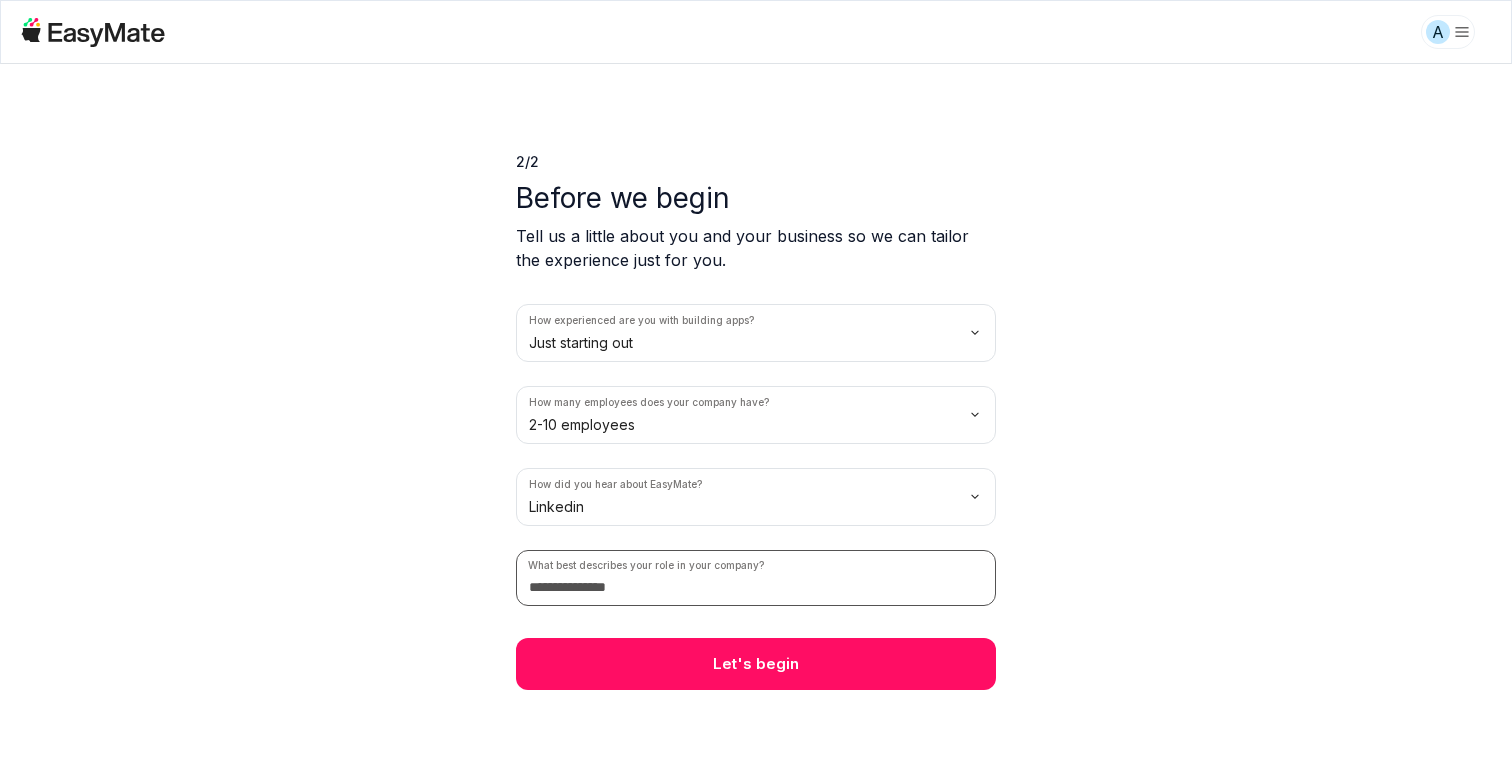 click at bounding box center [756, 578] 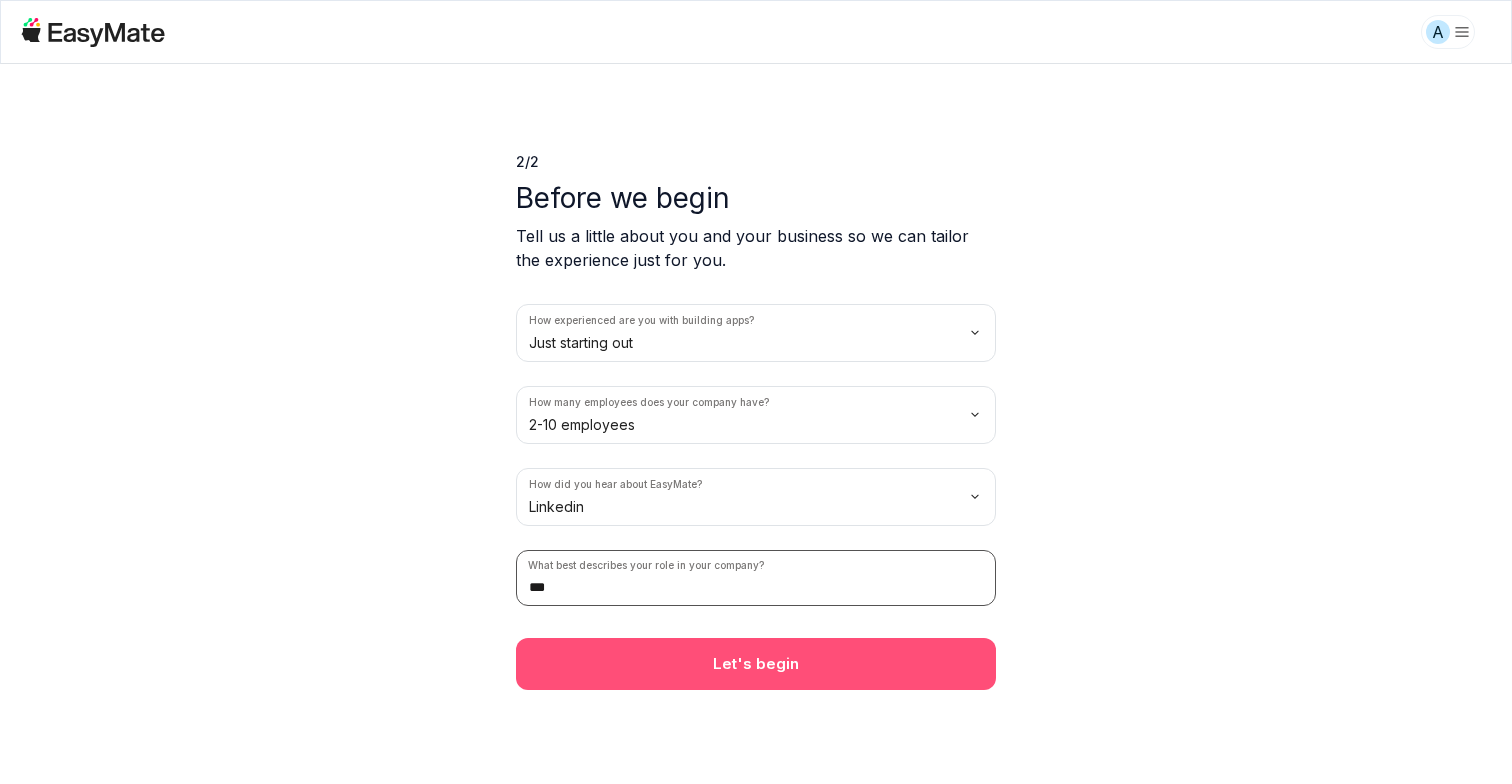 type on "***" 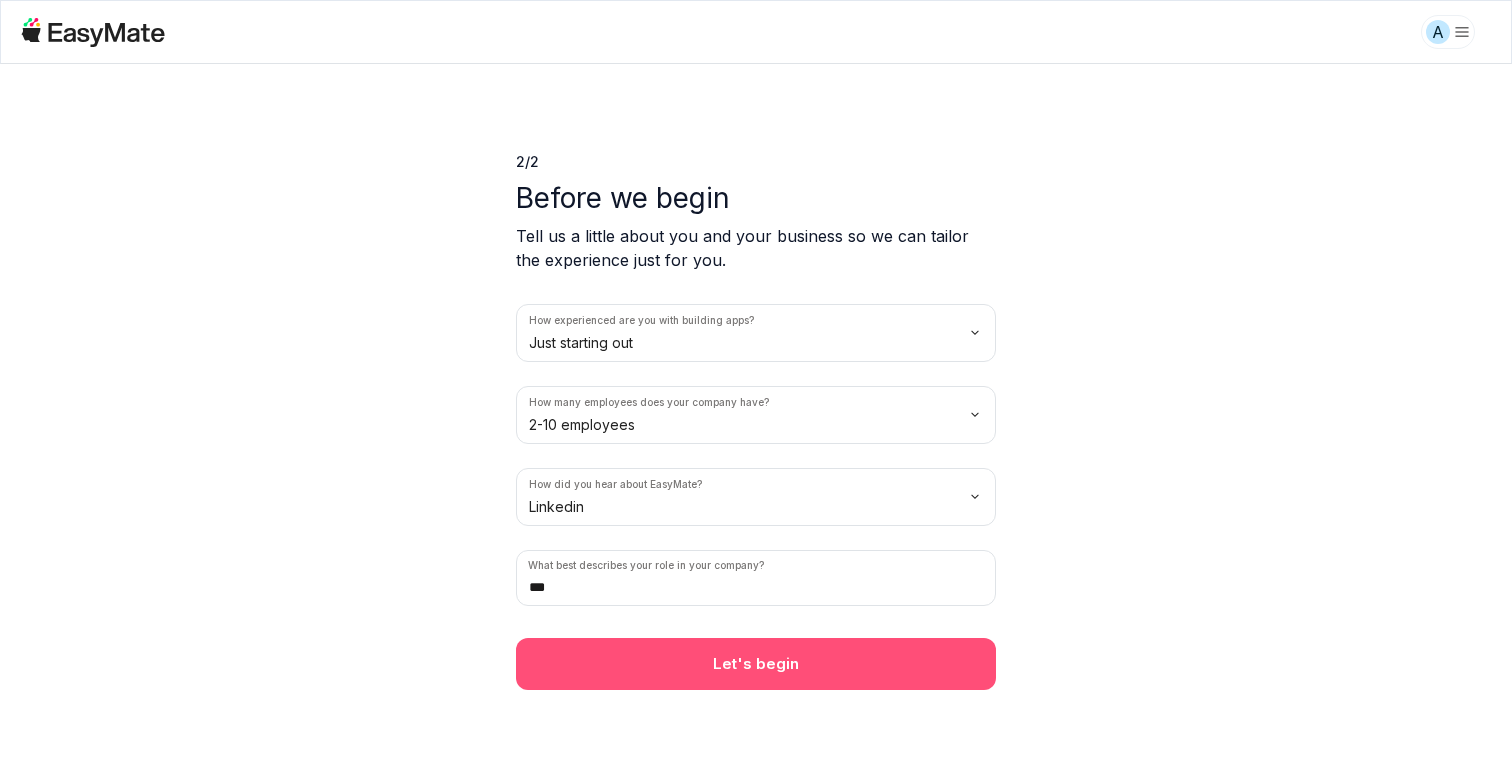 click on "Let's begin" at bounding box center (756, 664) 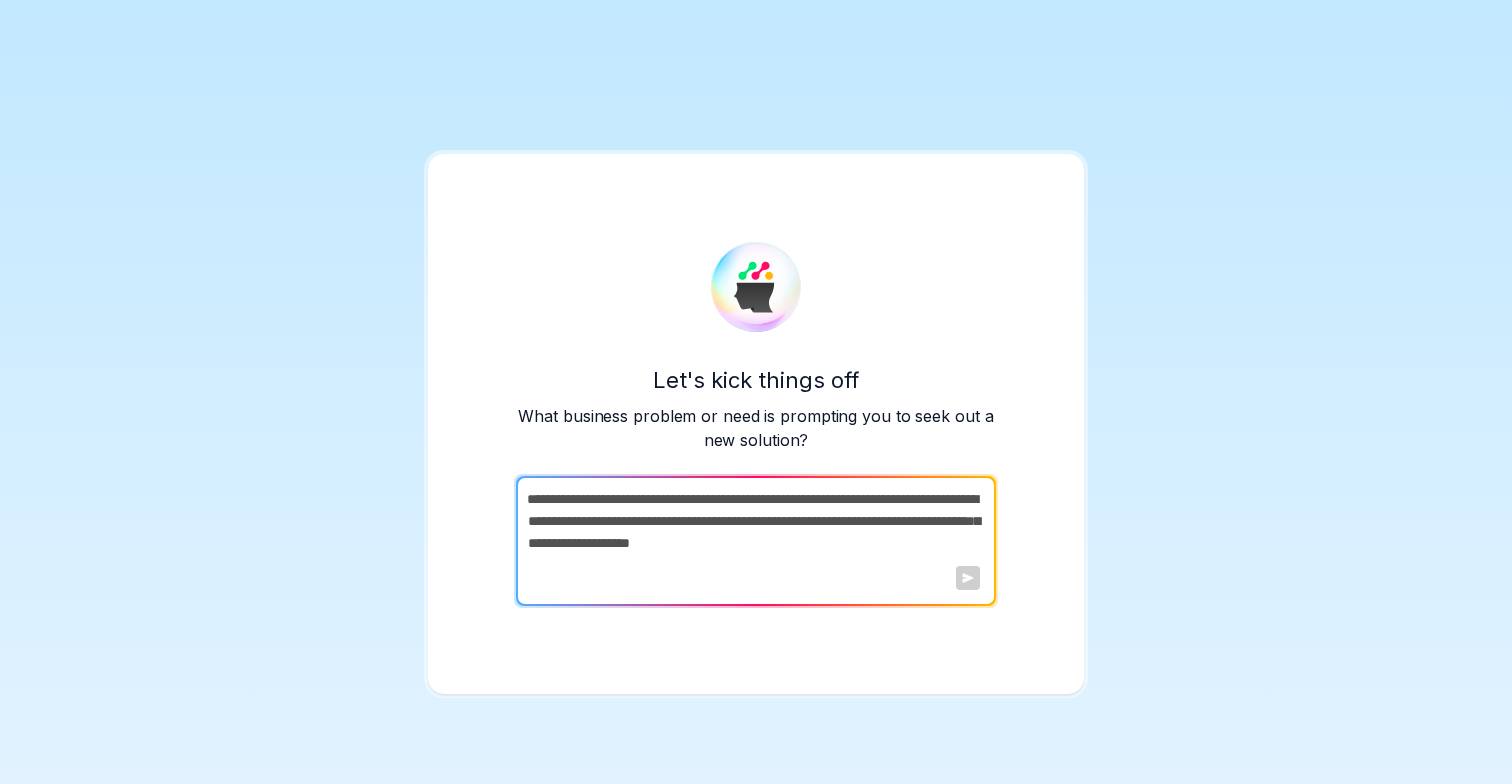 click on "Let's kick things off What business problem or need is prompting you to seek out a new solution?" at bounding box center [756, 424] 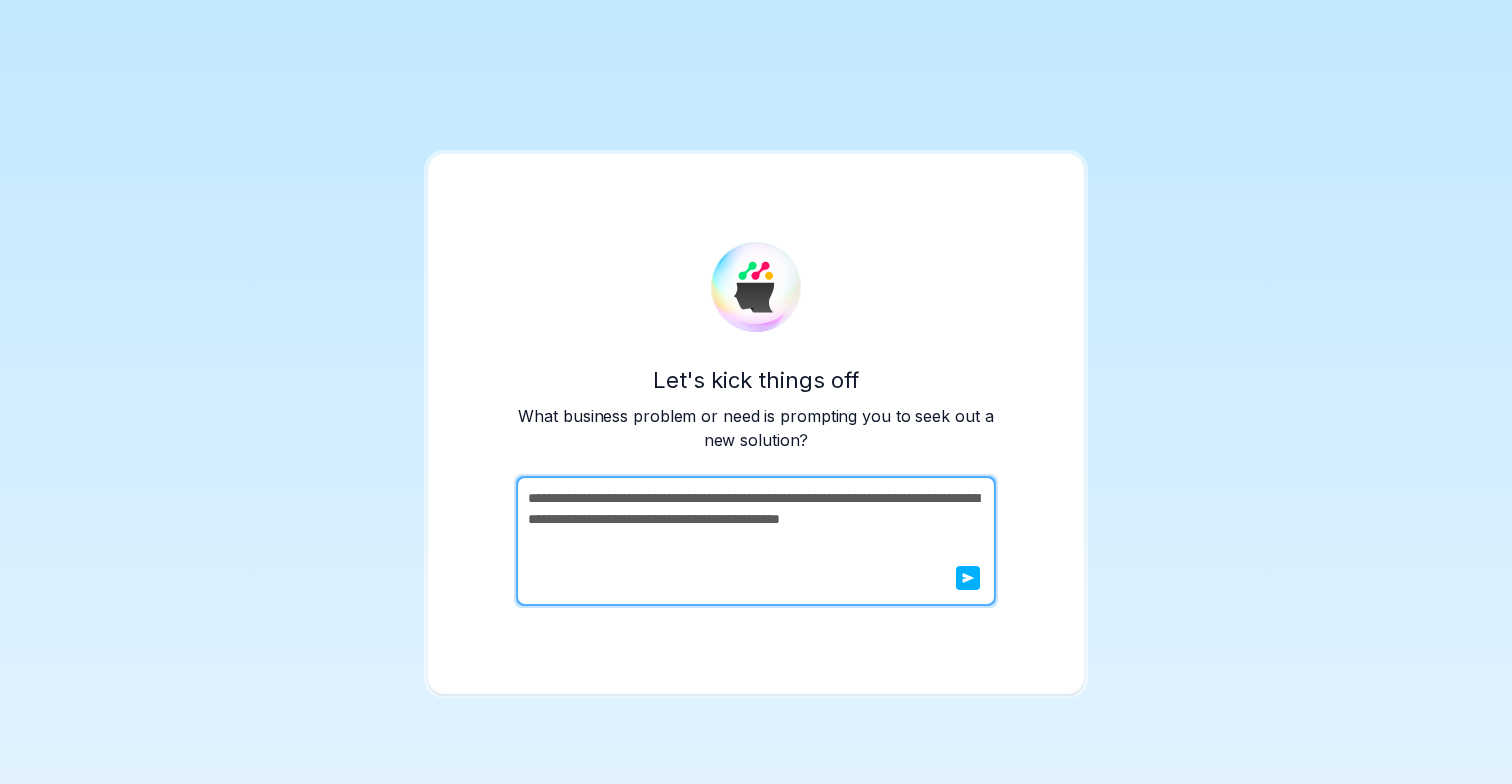type on "**********" 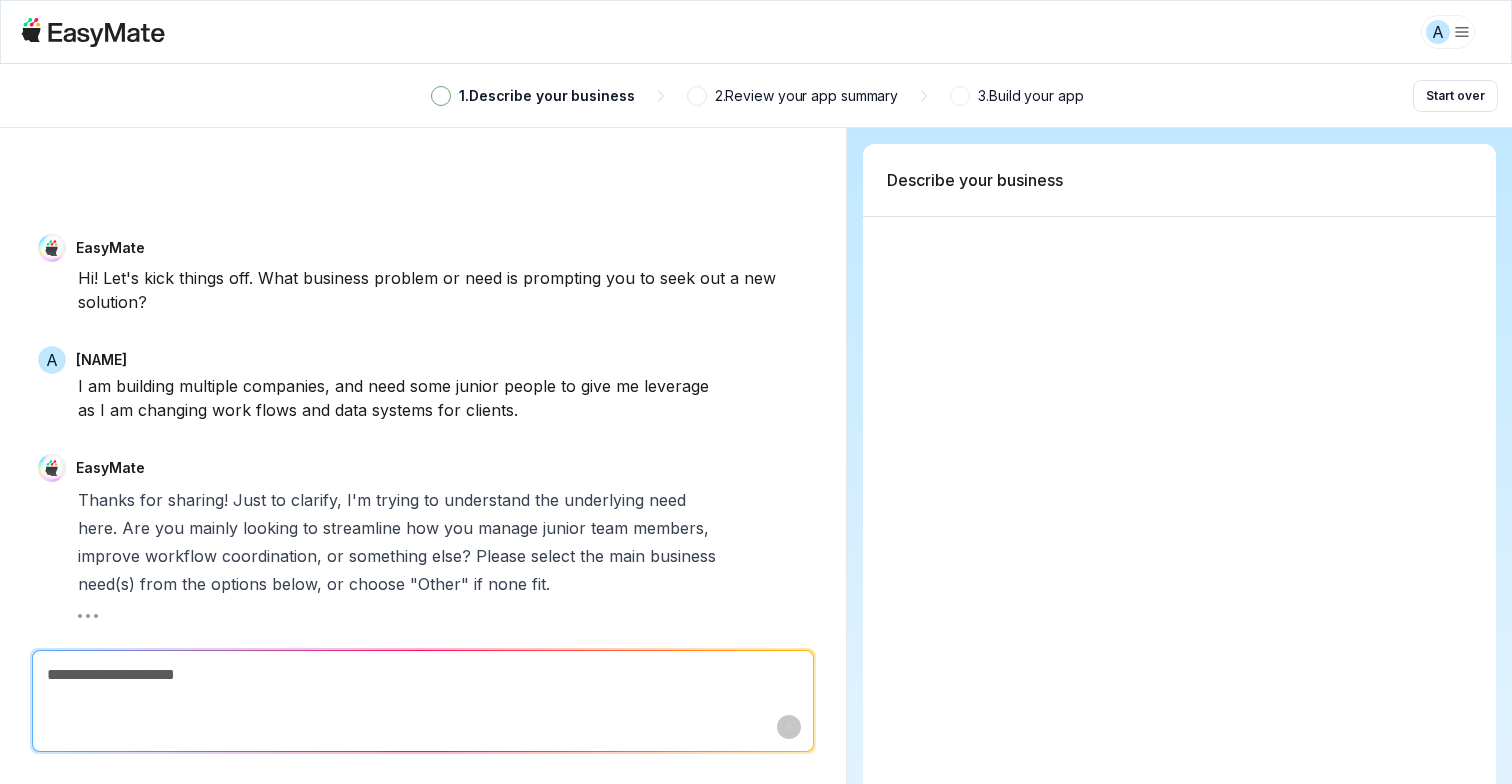 scroll, scrollTop: 324, scrollLeft: 0, axis: vertical 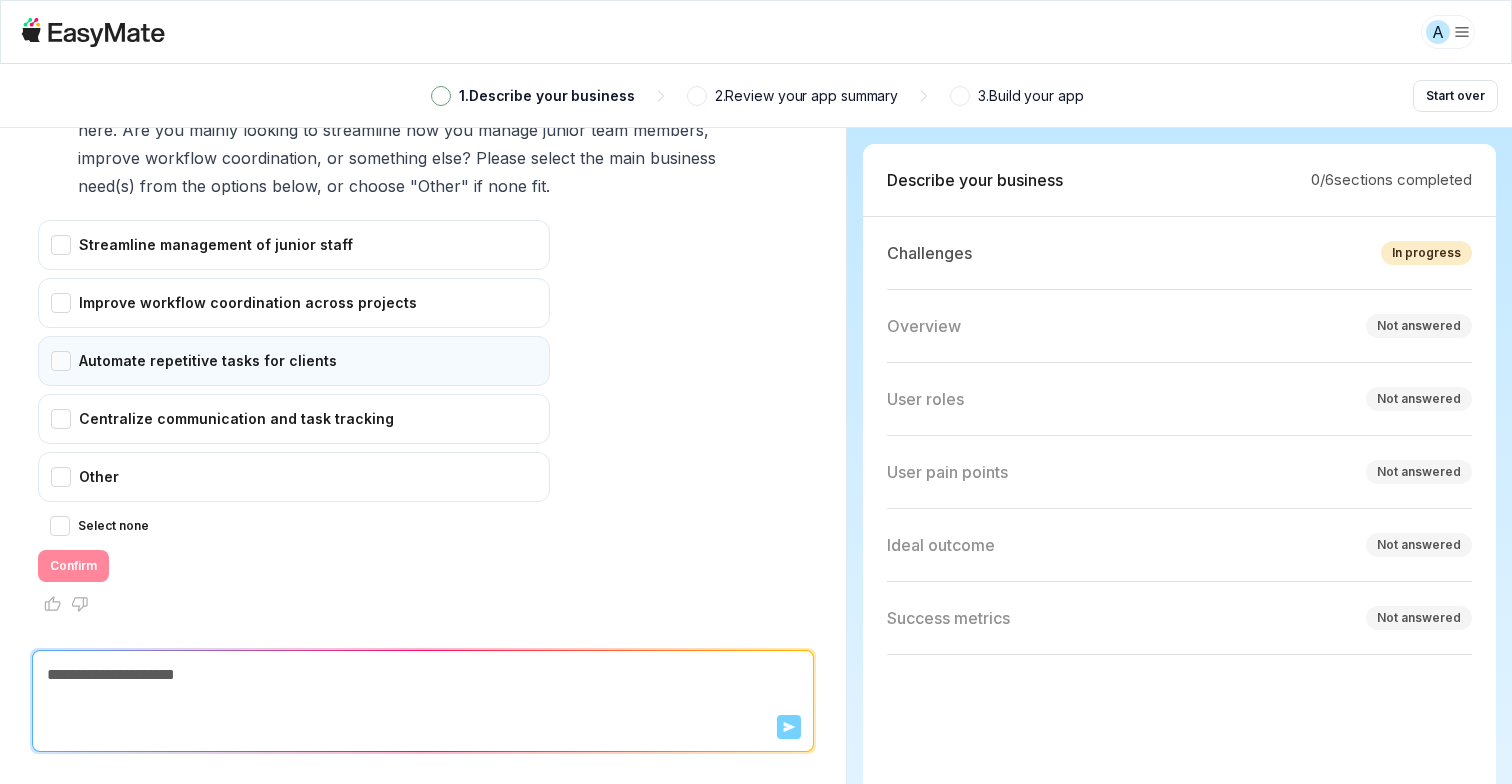 click on "Automate repetitive tasks for clients" at bounding box center [294, 361] 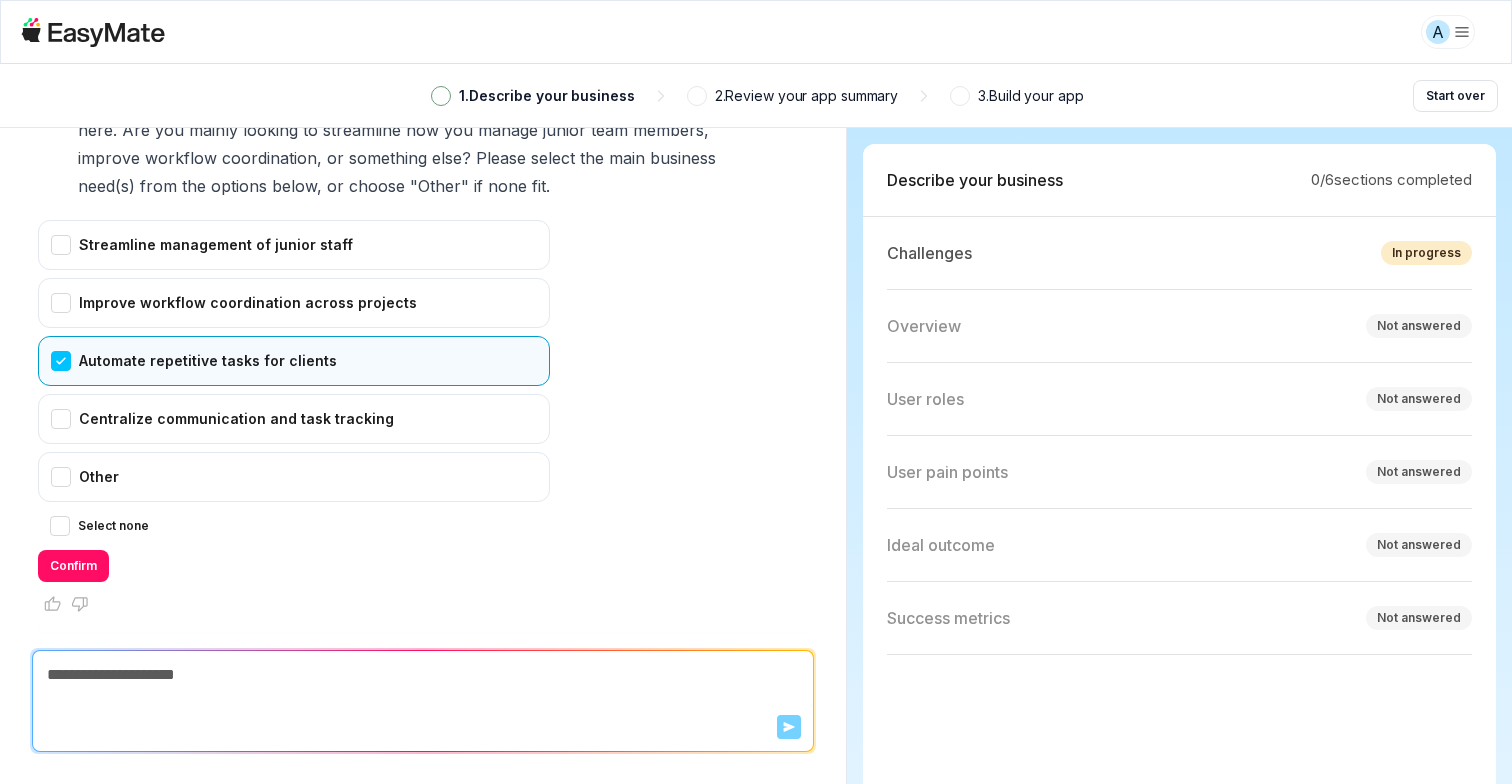 click on "Select none Confirm" at bounding box center (294, 548) 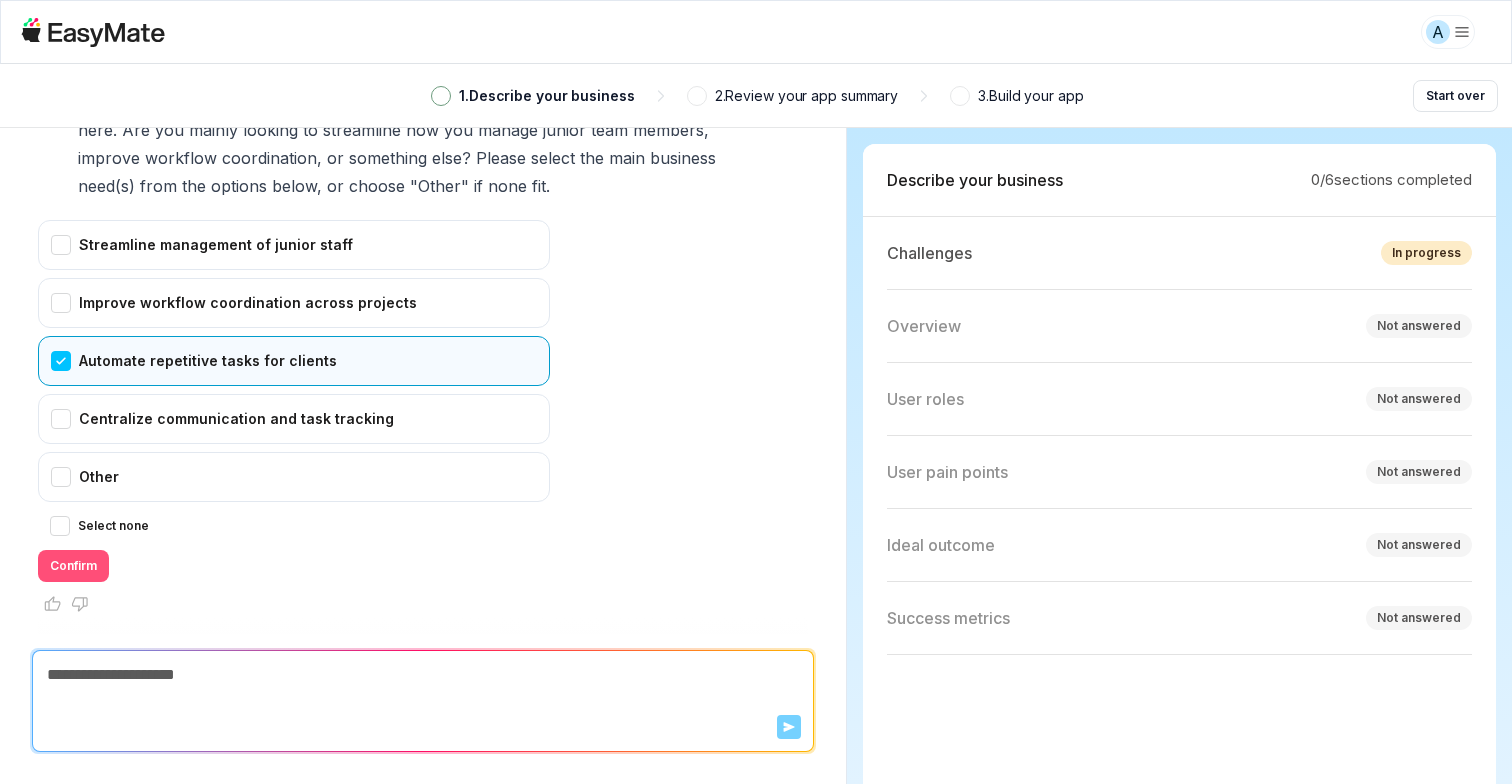 click on "Confirm" at bounding box center (73, 566) 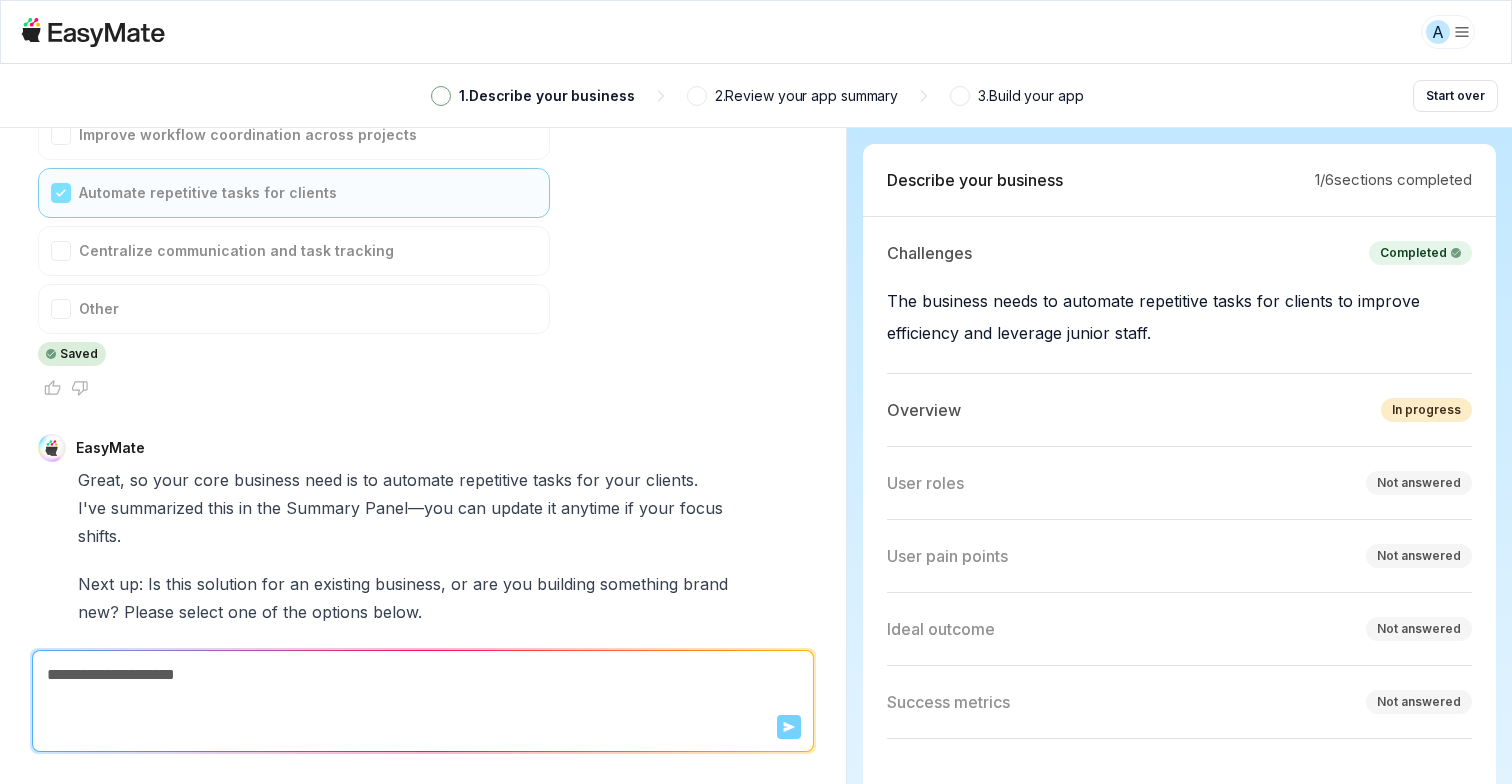 scroll, scrollTop: 636, scrollLeft: 0, axis: vertical 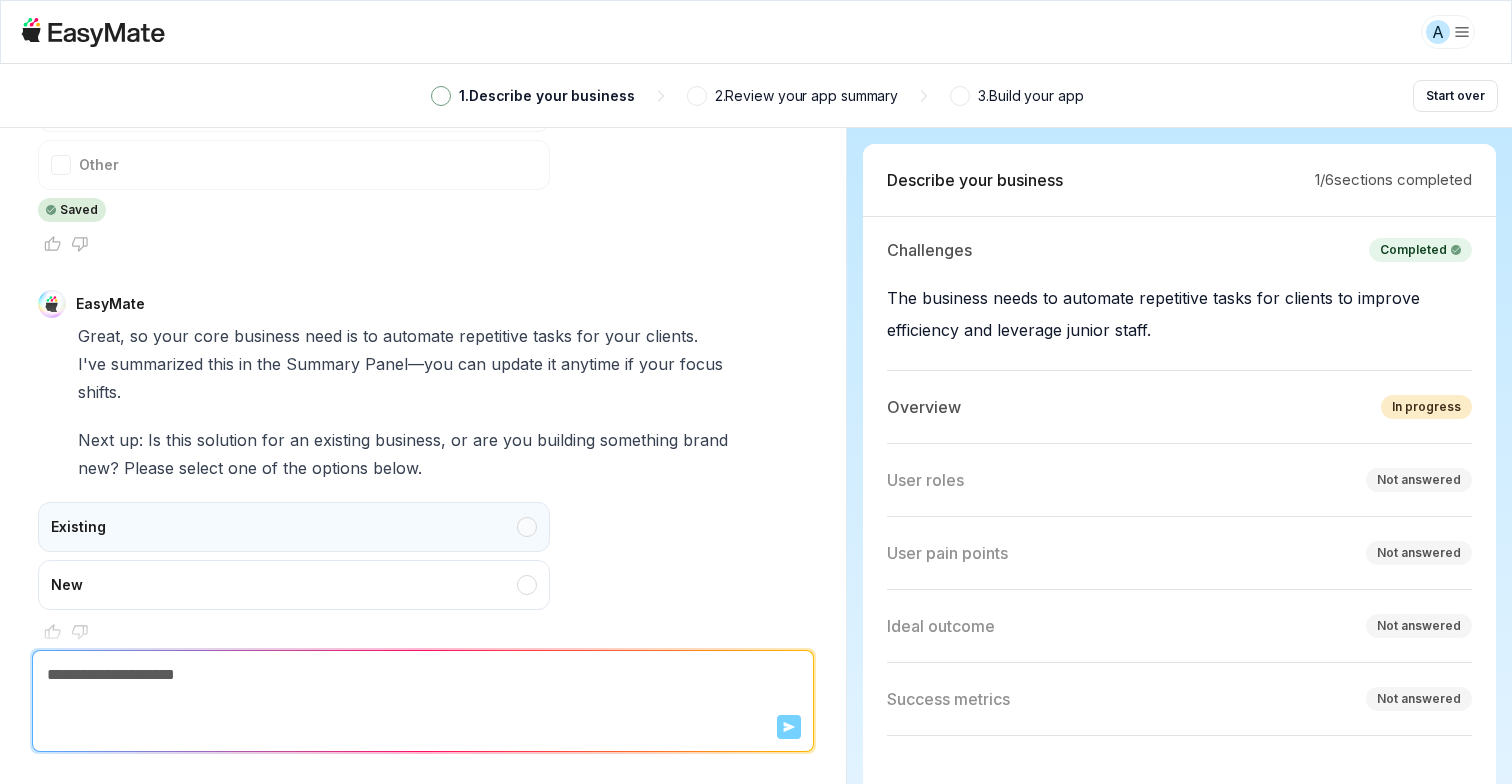 click on "Existing" at bounding box center (294, 527) 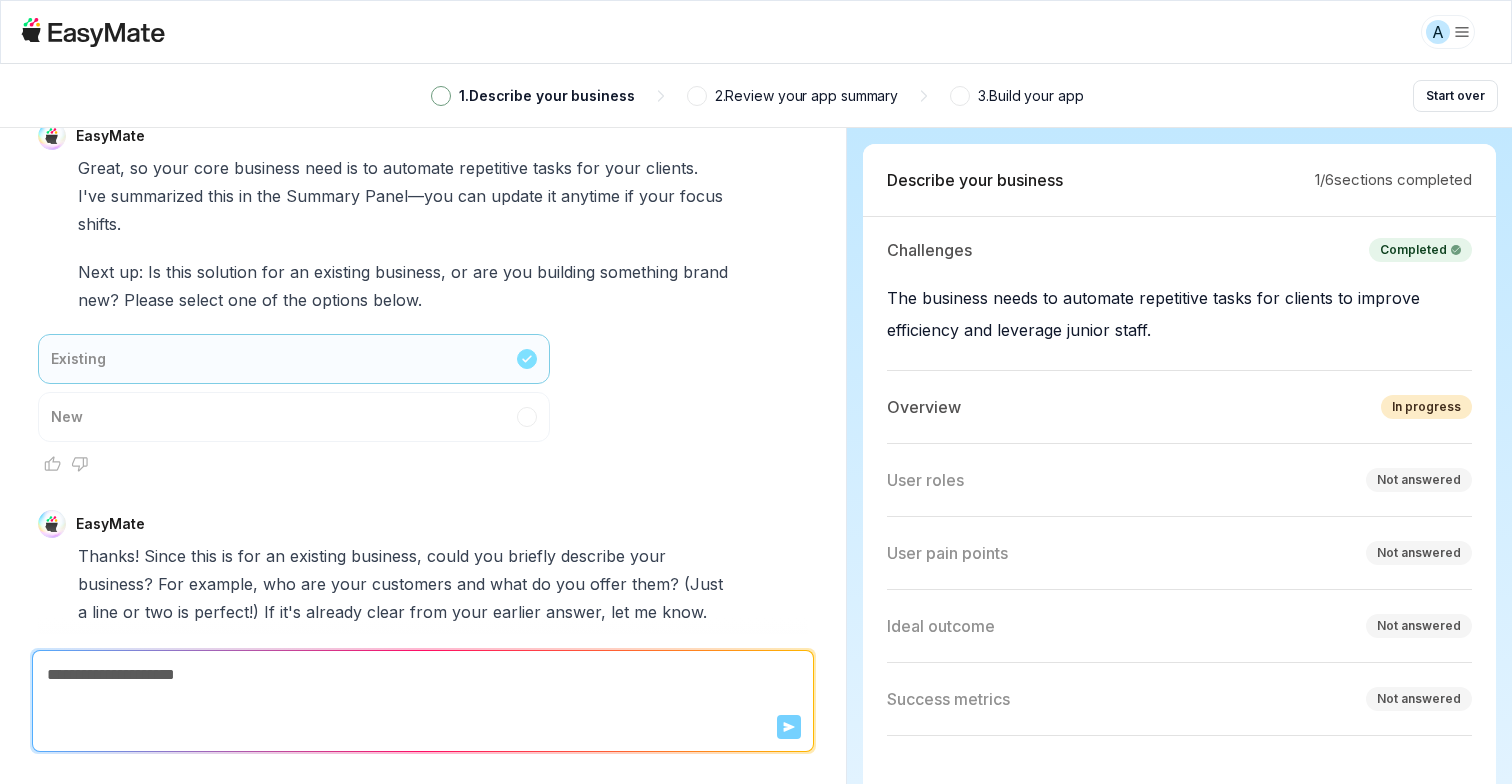 scroll, scrollTop: 840, scrollLeft: 0, axis: vertical 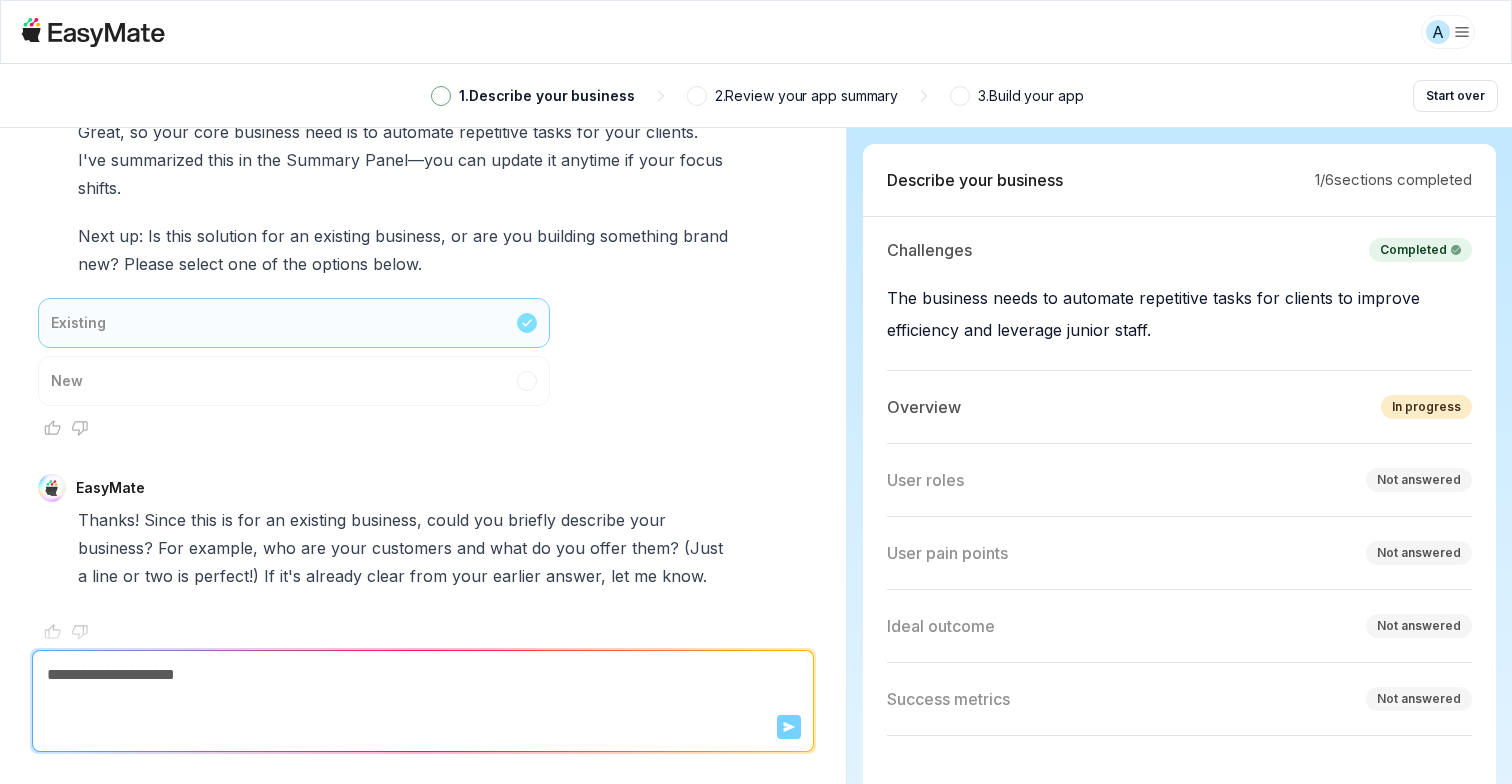 type on "*" 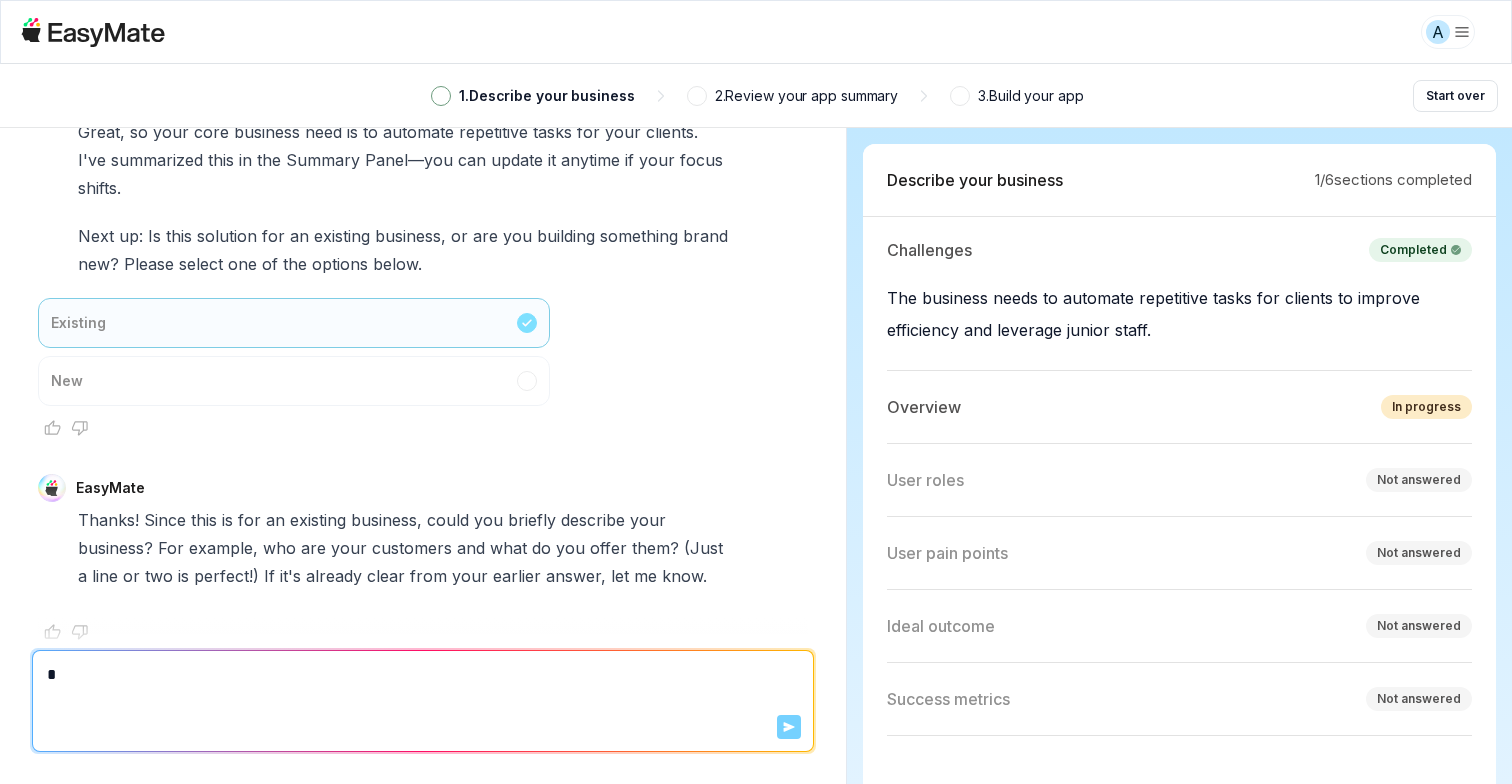 type on "*" 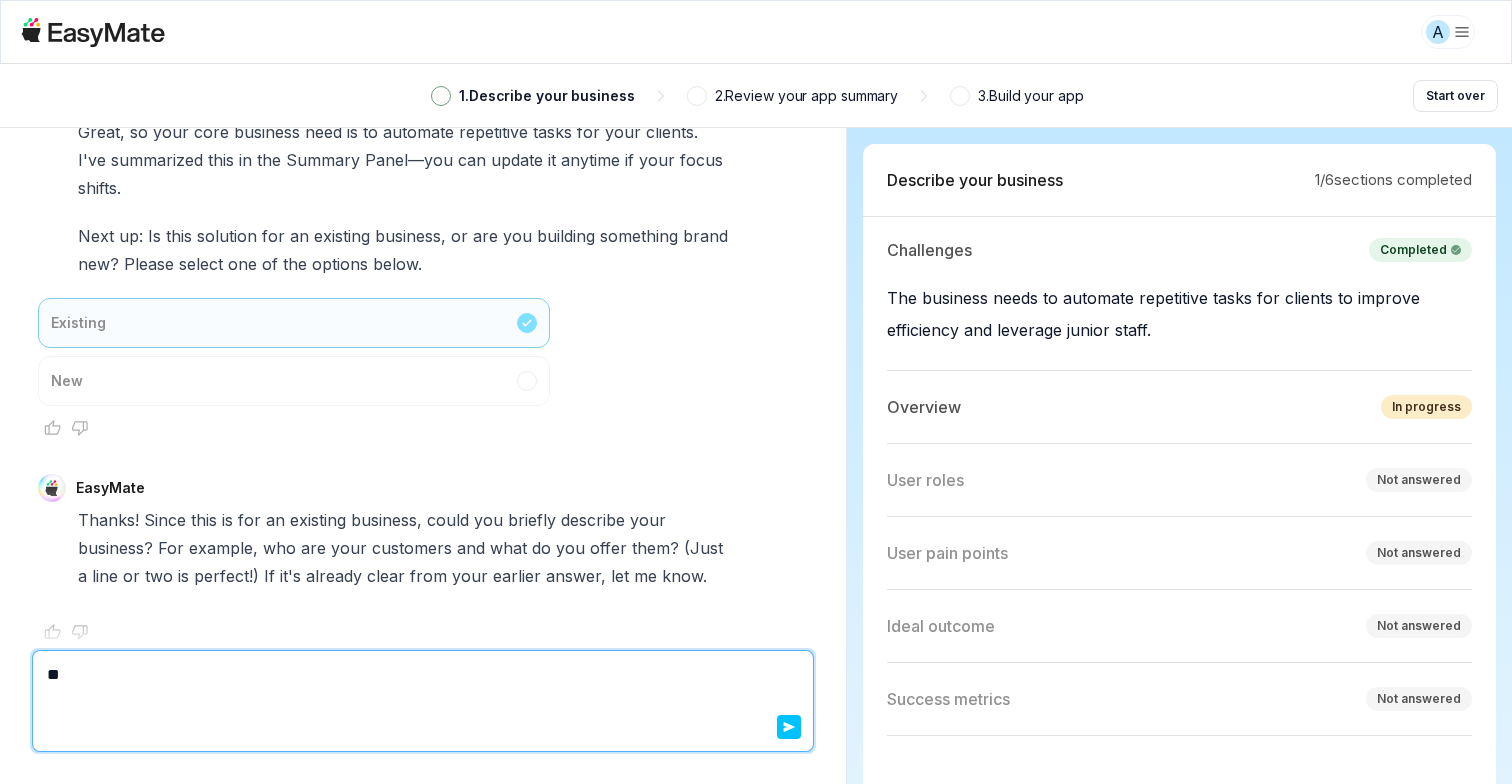 type on "*" 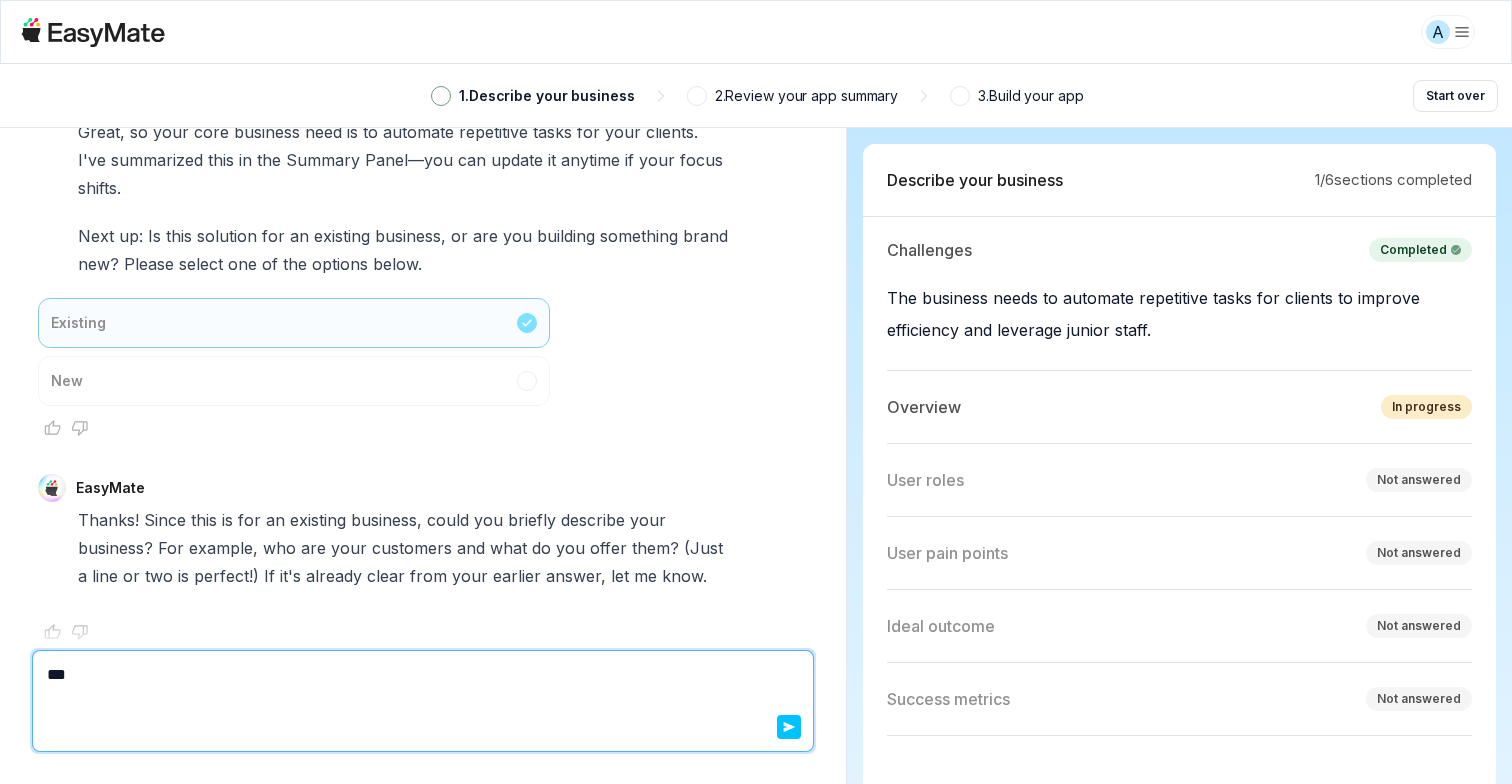 type on "*" 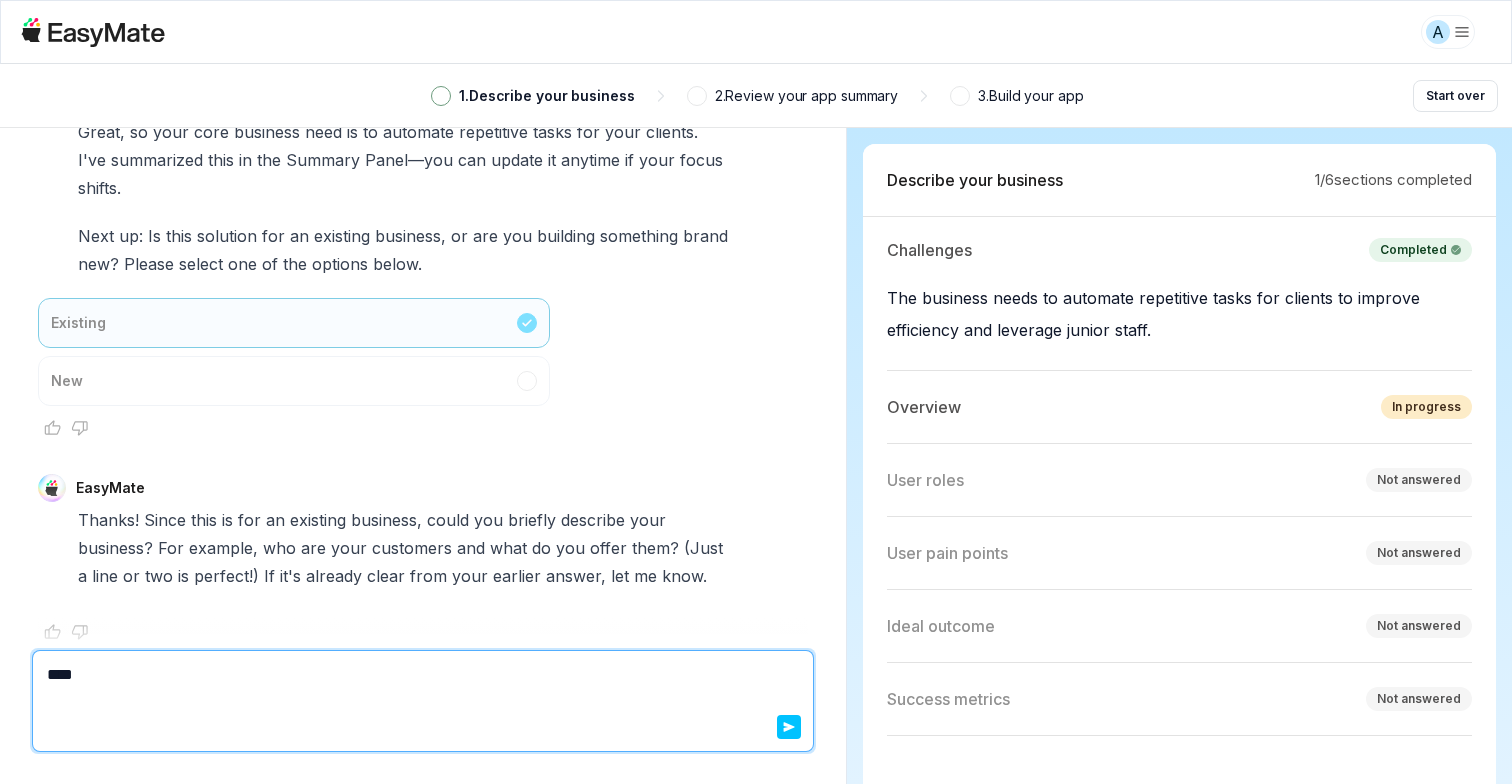type on "*" 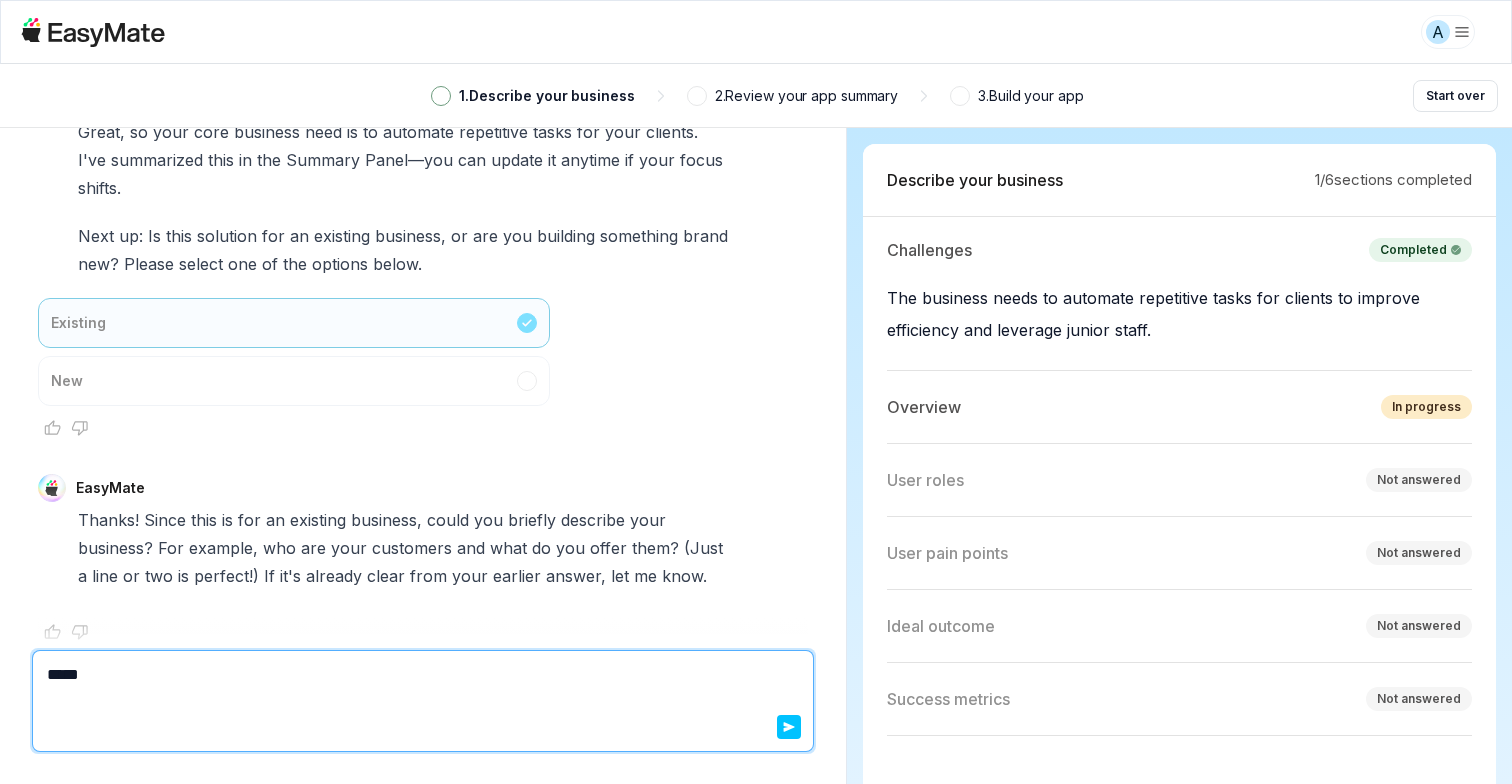 type on "*" 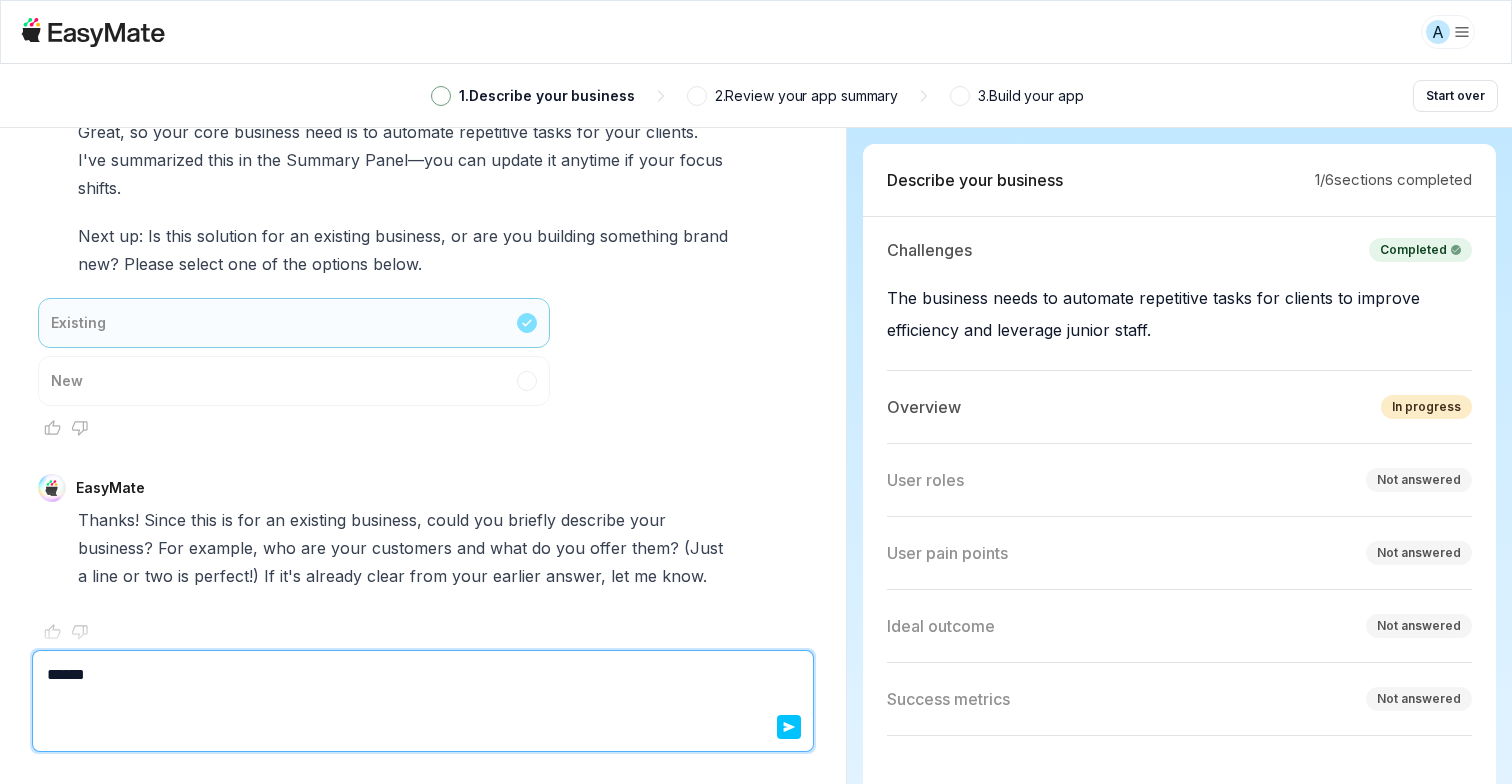 type on "*" 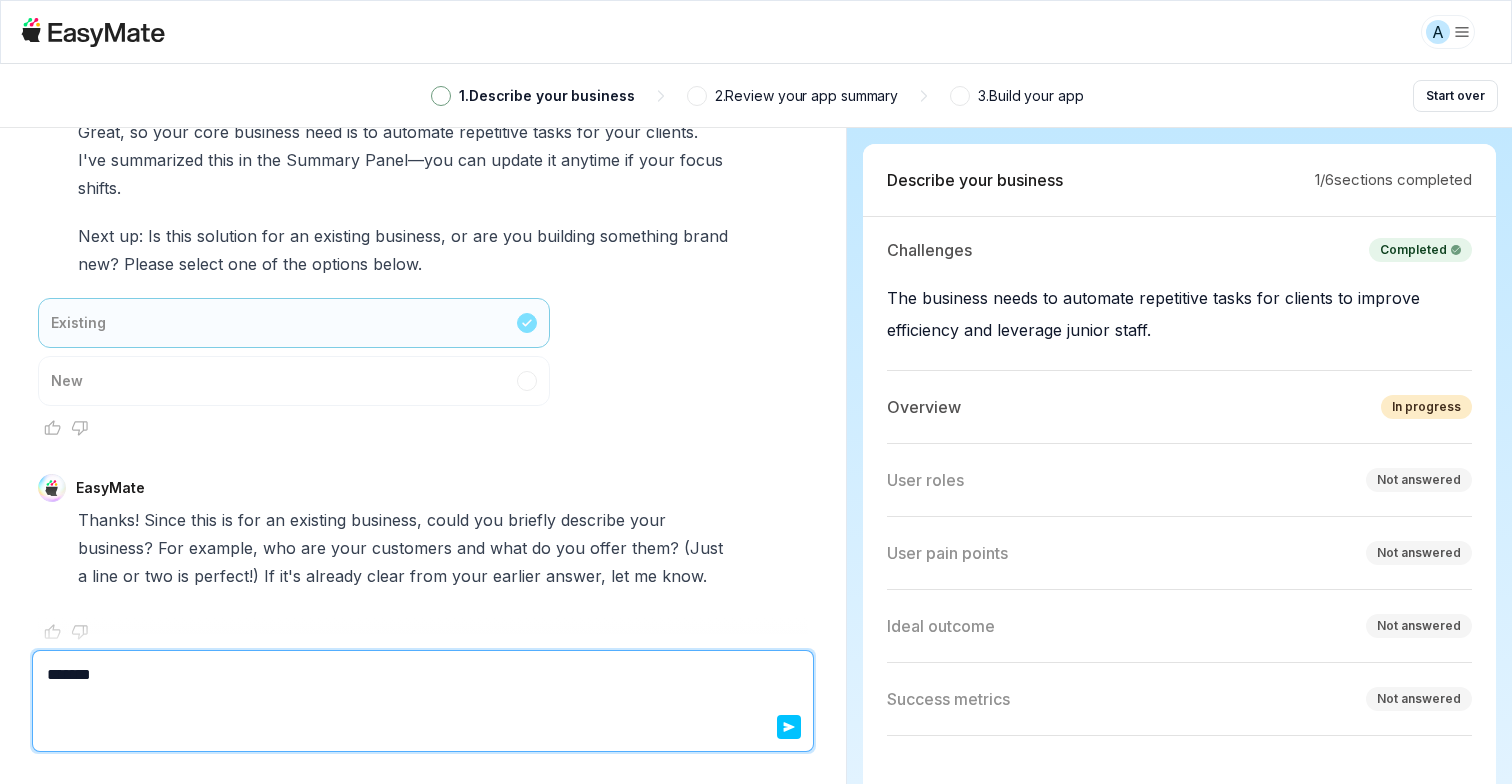 type on "*" 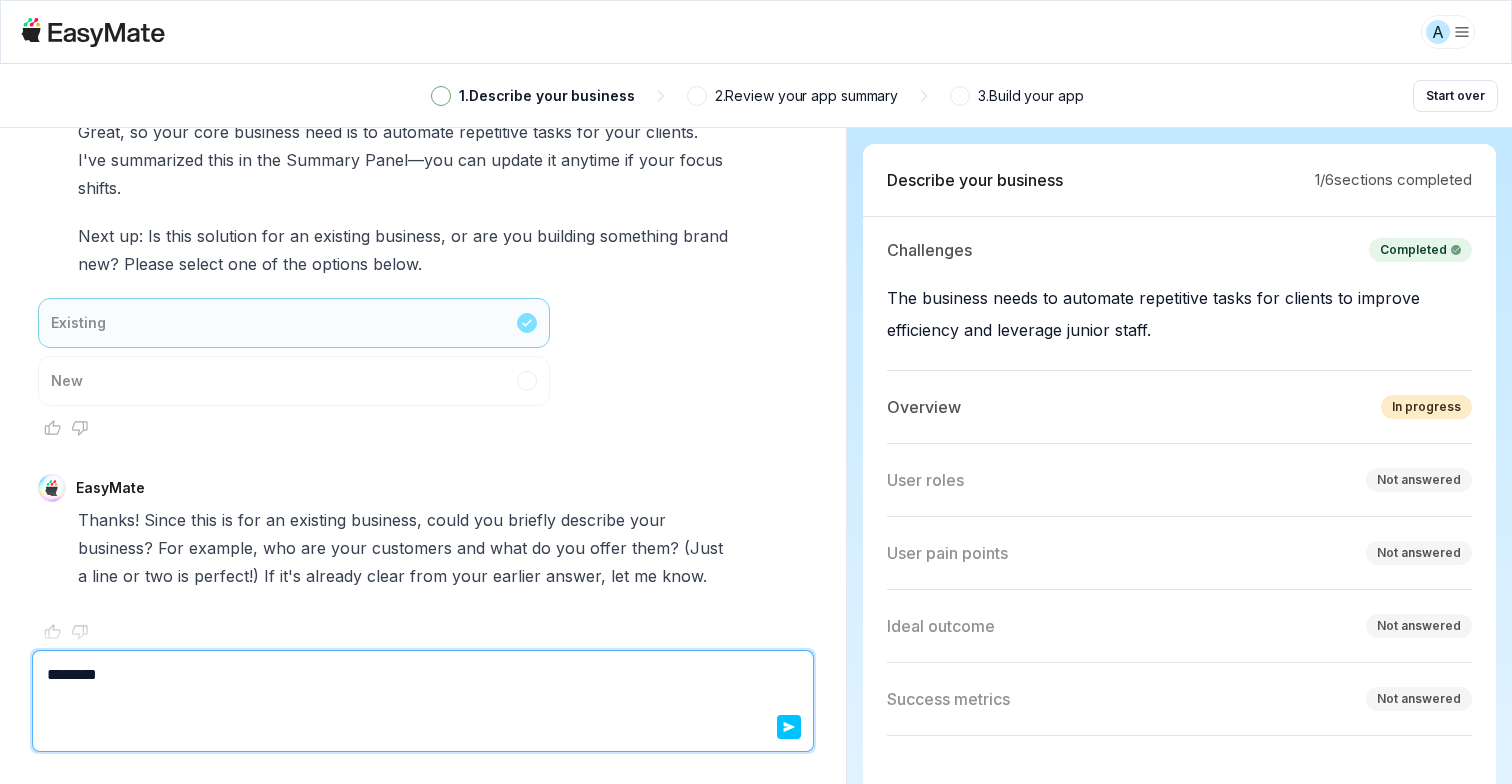 type on "*" 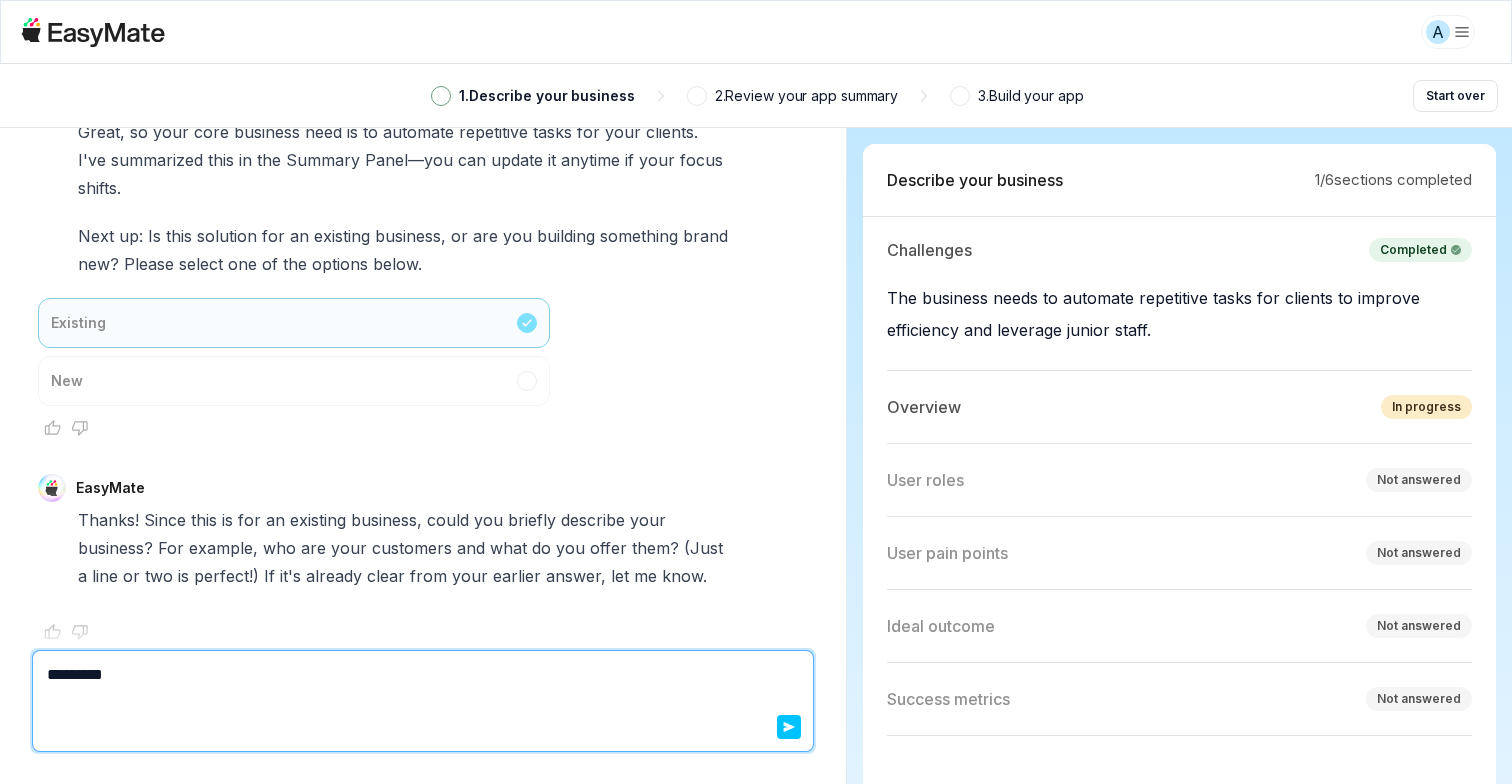 type on "*" 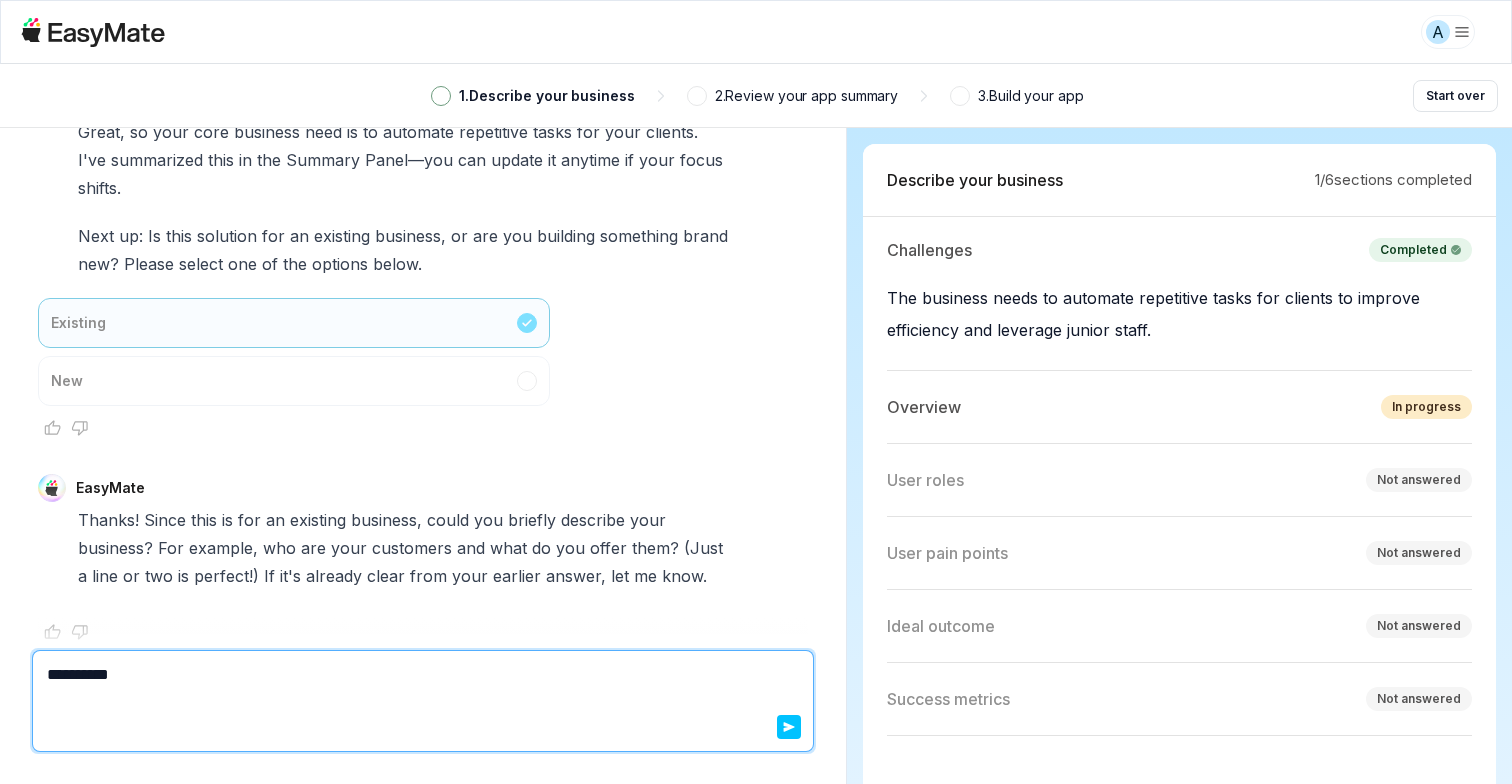 type on "*" 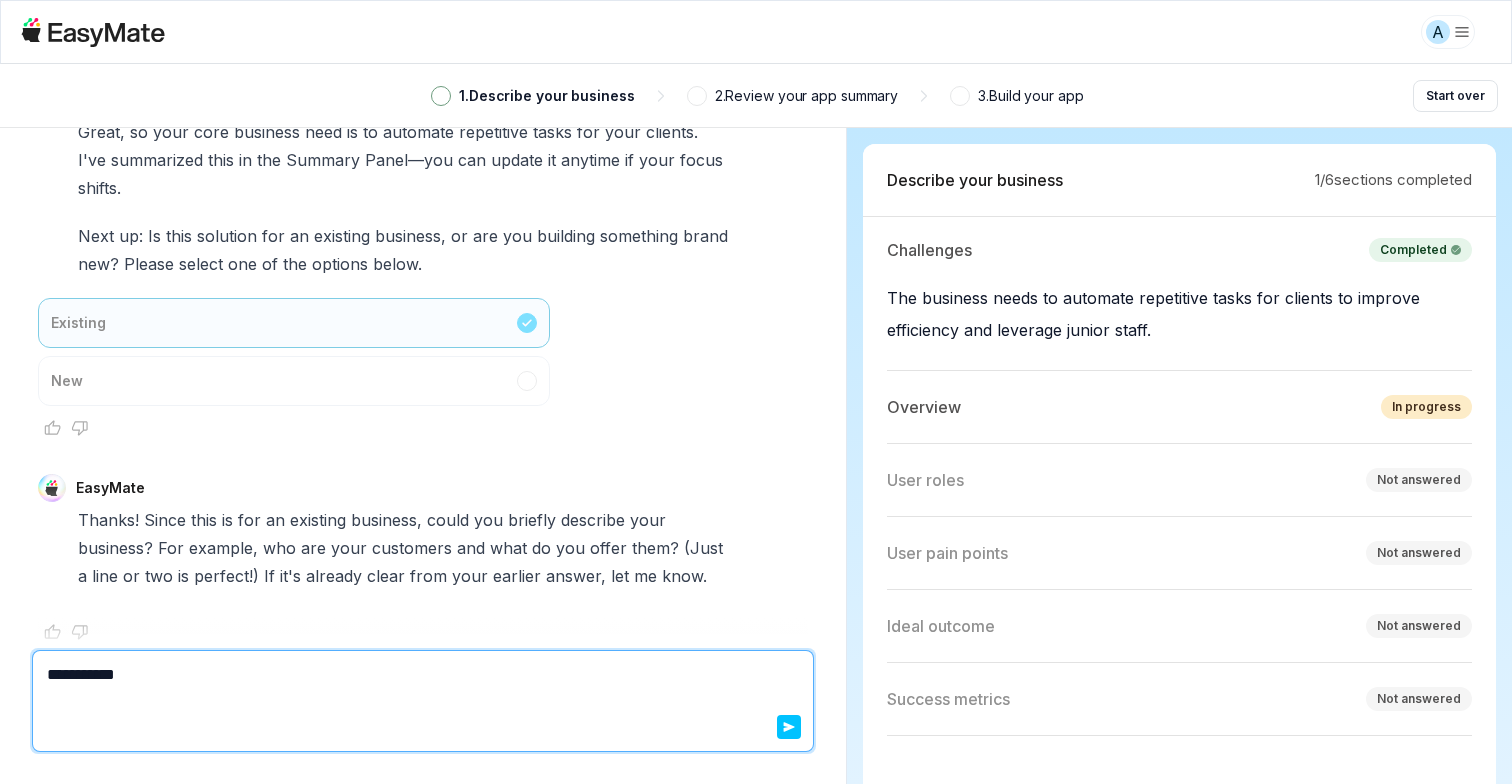 type on "*" 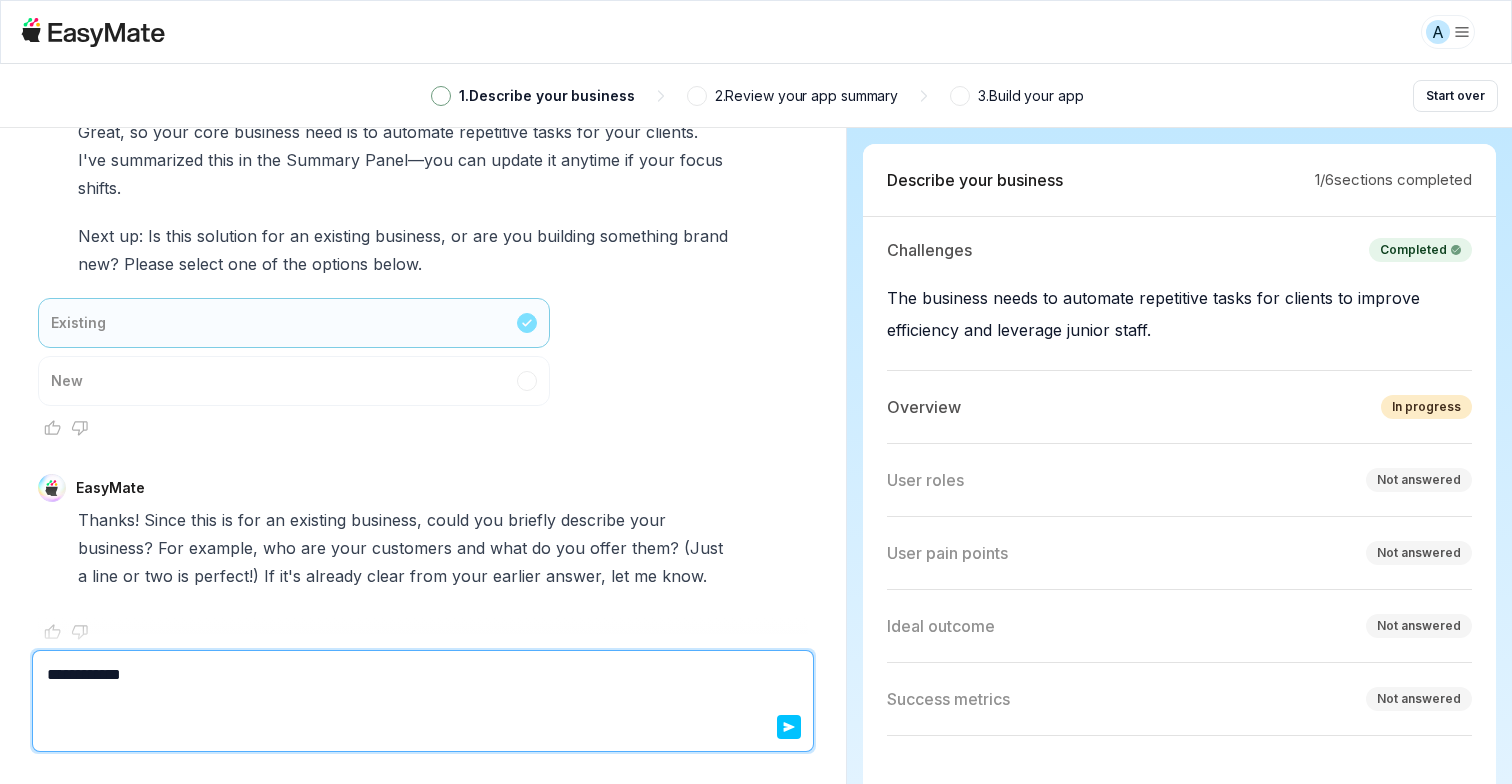 type on "*" 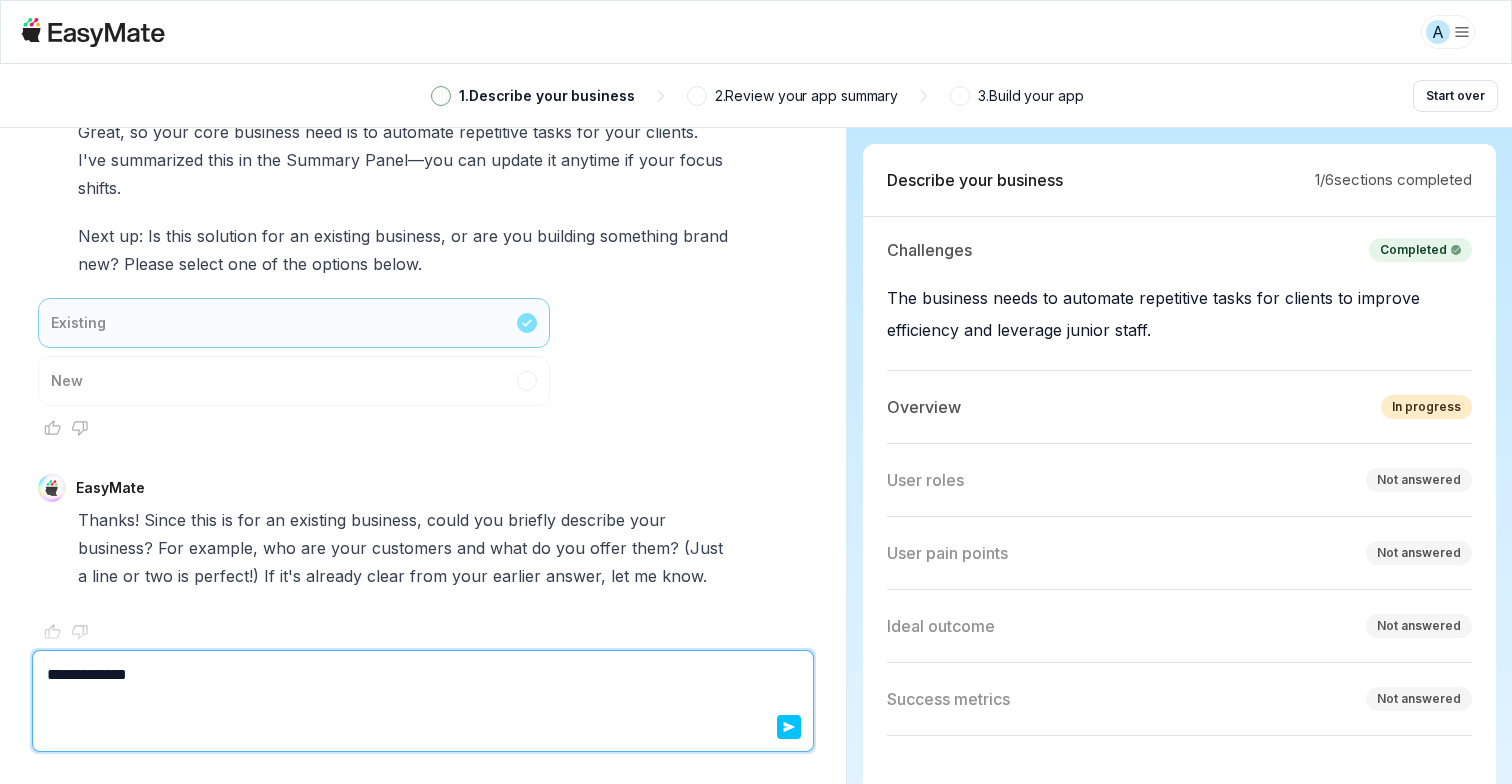 type on "*" 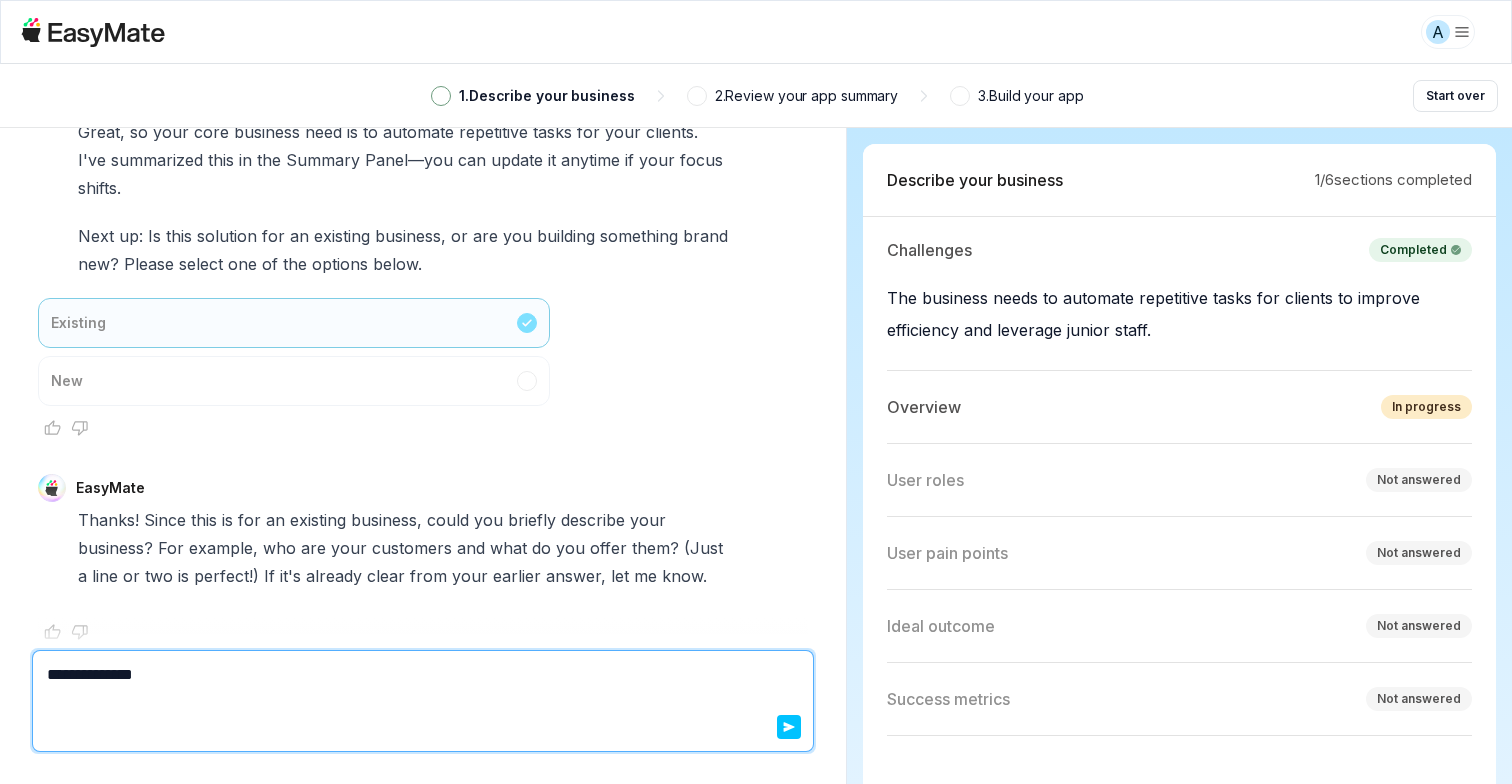 type on "*" 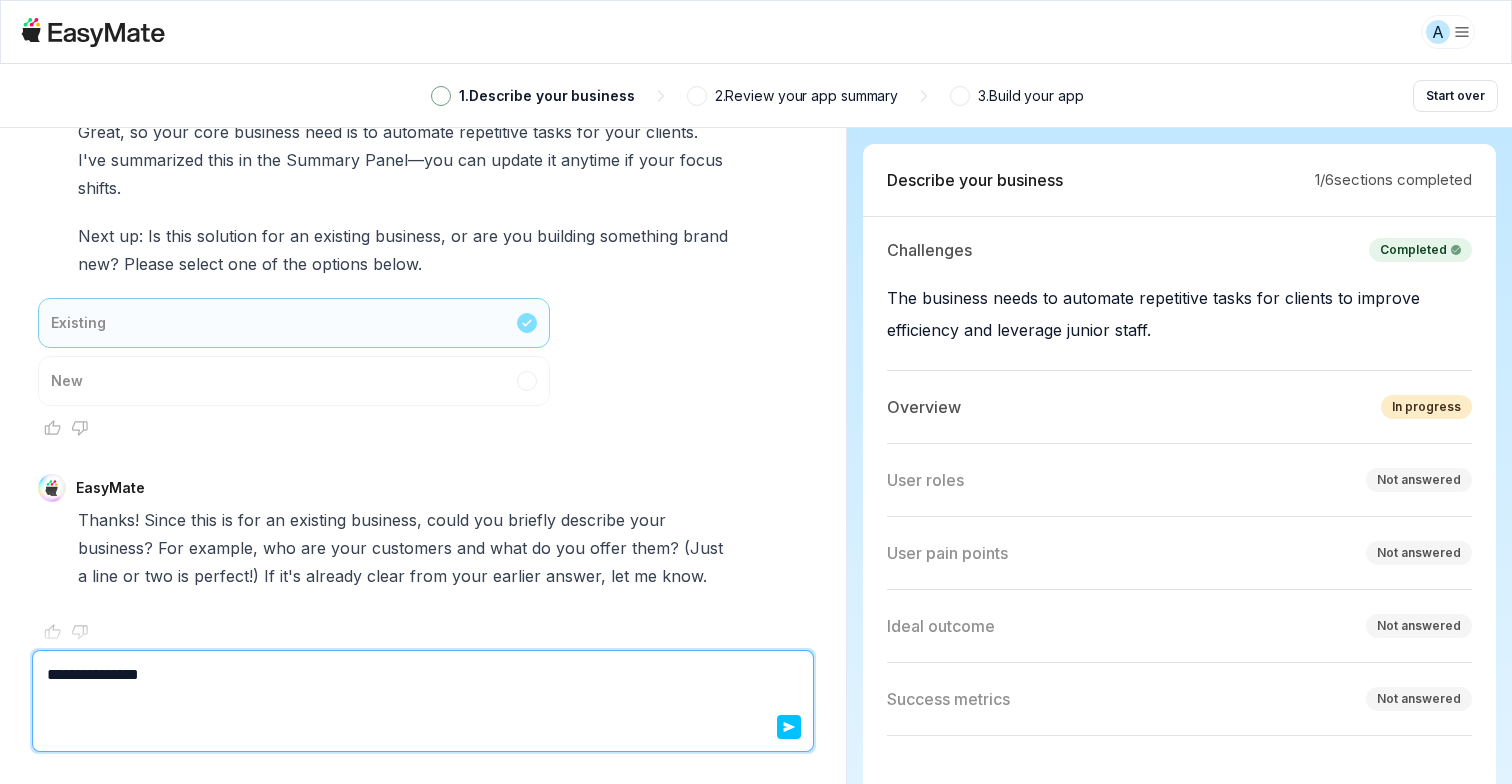 type on "*" 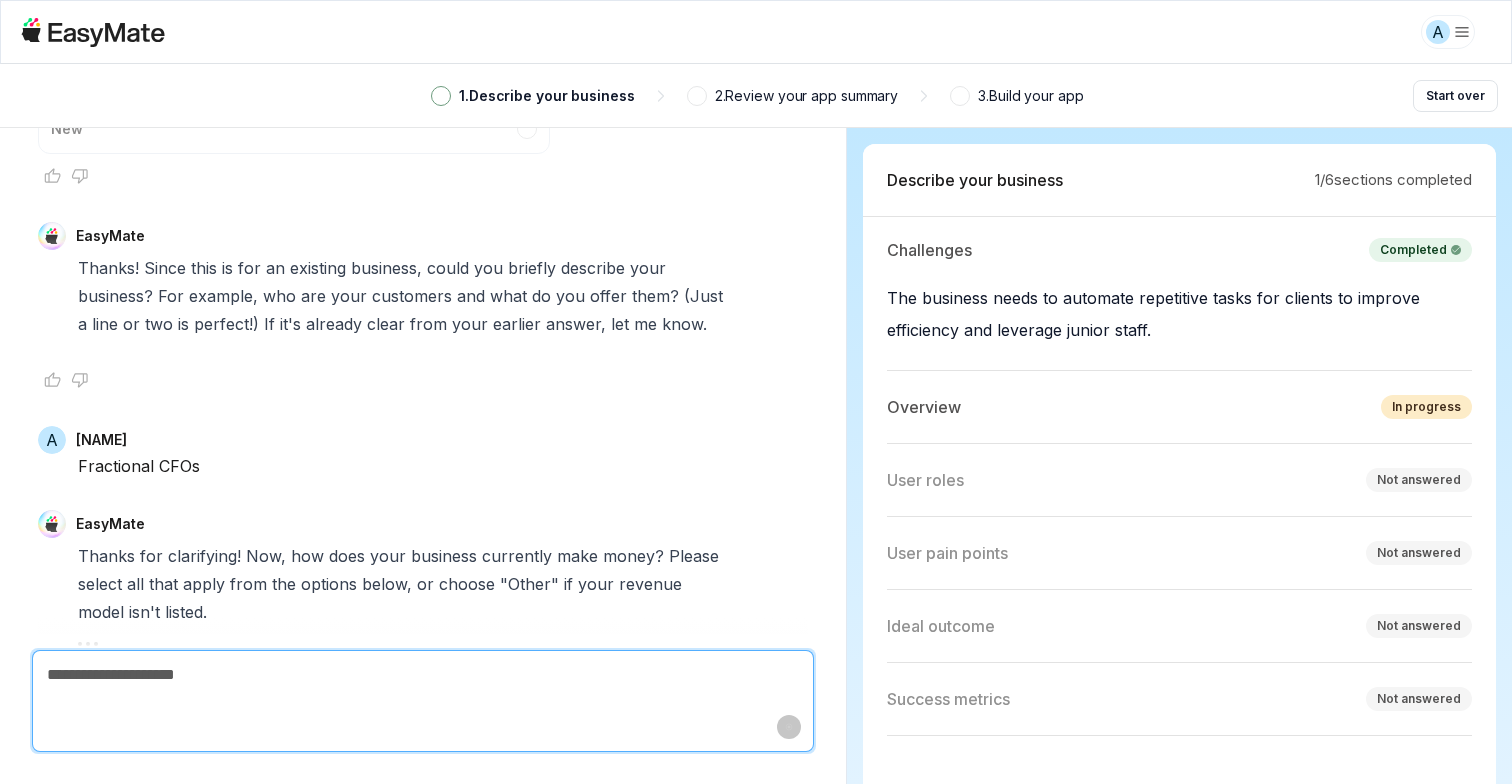 scroll, scrollTop: 1490, scrollLeft: 0, axis: vertical 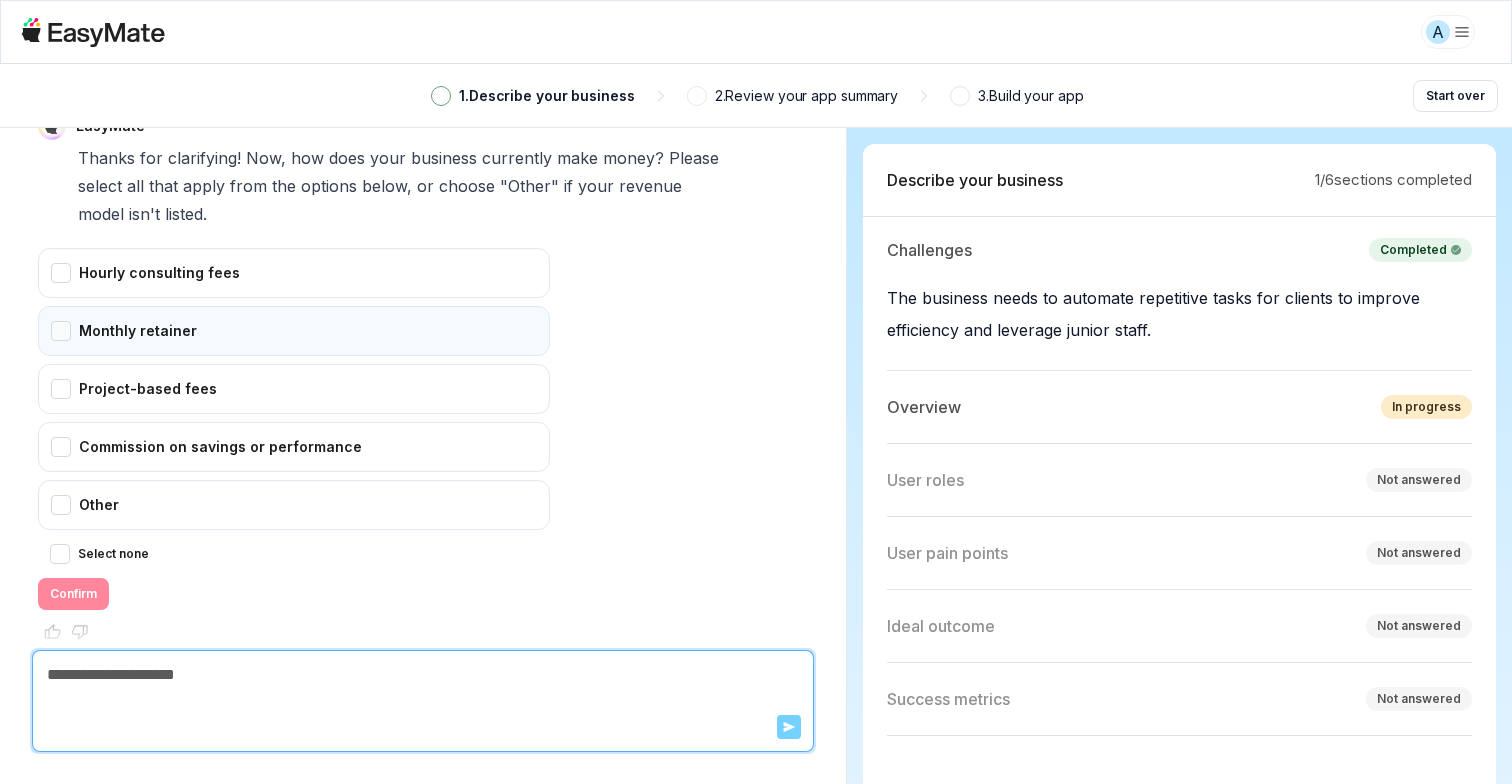 click on "Monthly retainer" at bounding box center [294, 331] 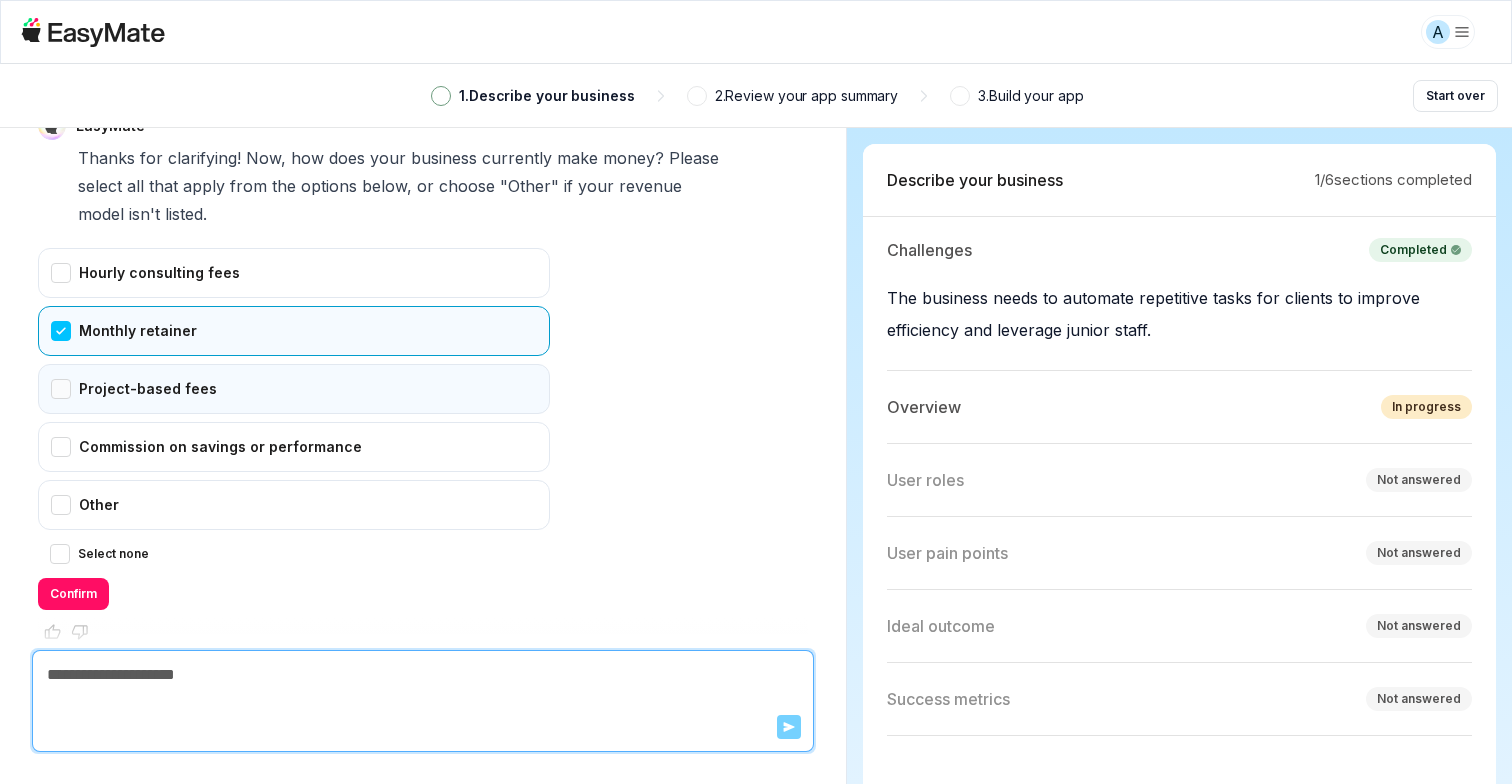 click on "Project-based fees" at bounding box center (294, 389) 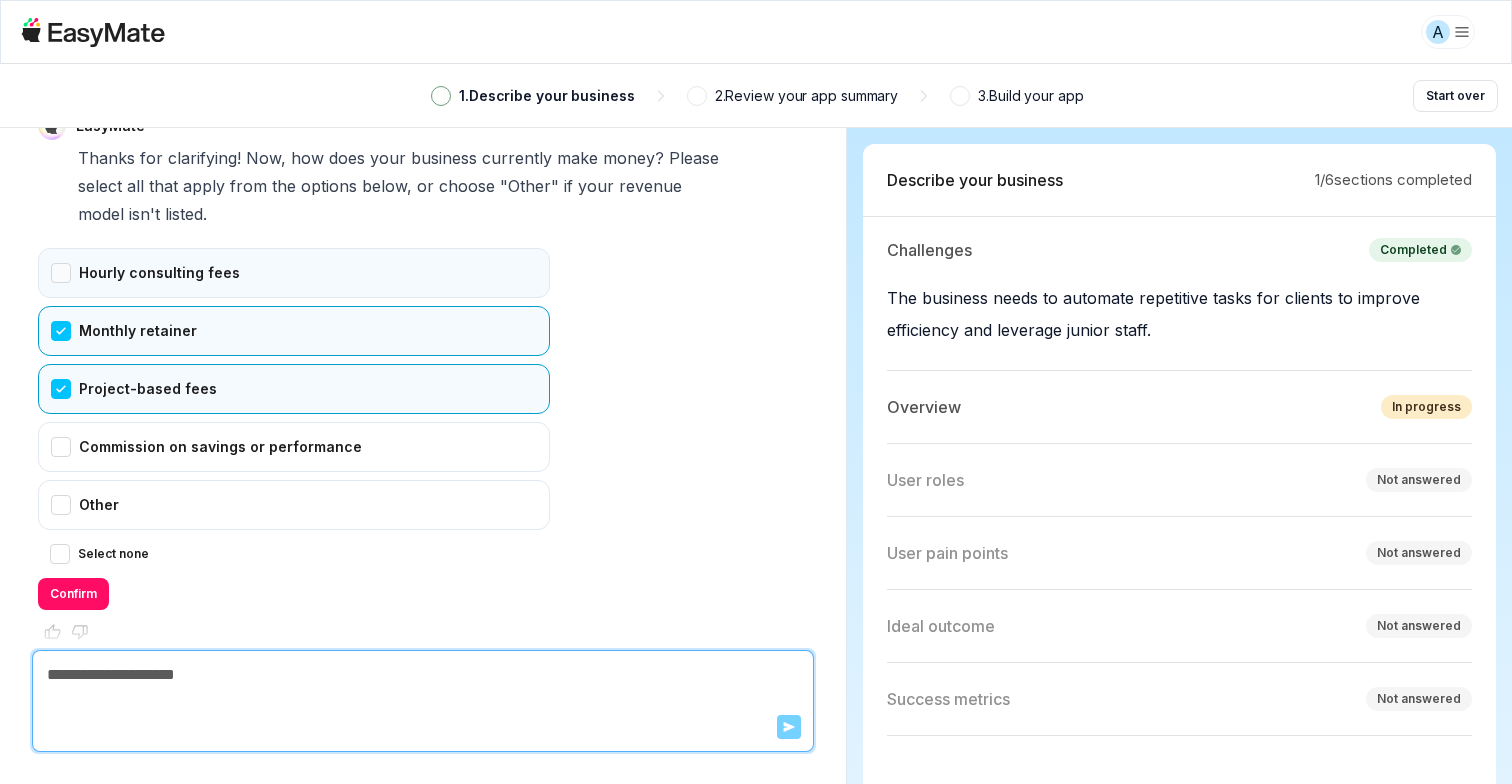 click on "Hourly consulting fees" at bounding box center (294, 273) 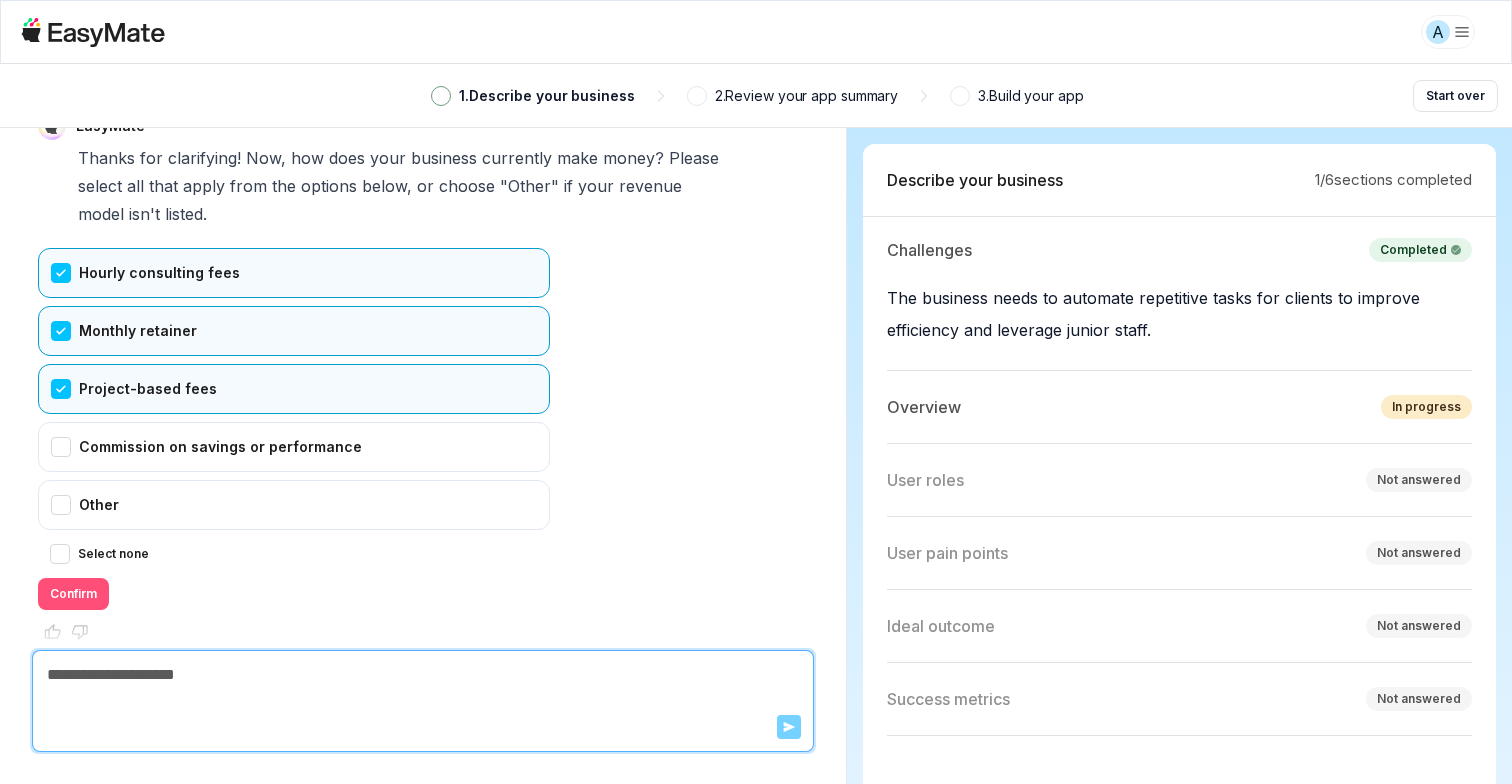 click on "Confirm" at bounding box center [73, 594] 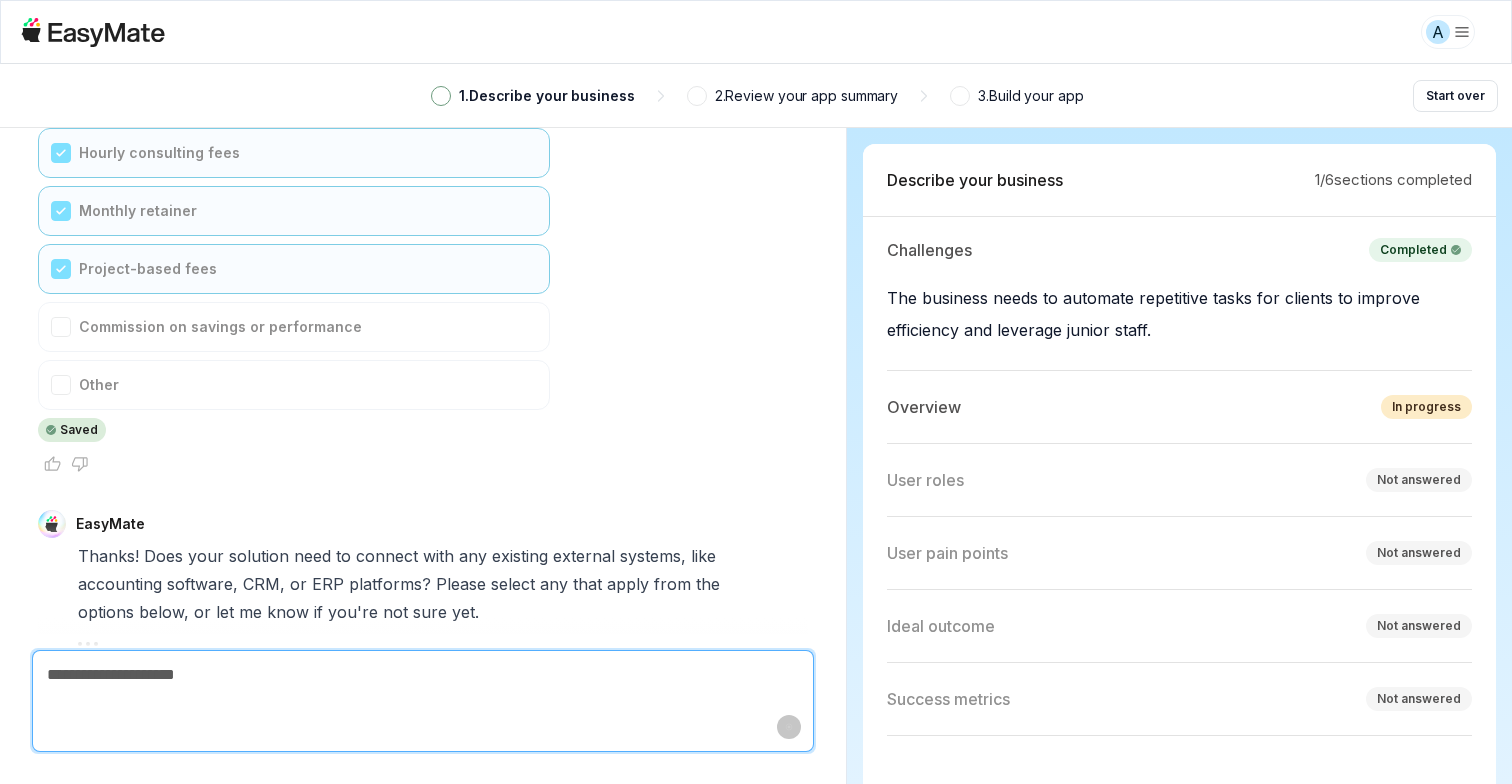 scroll, scrollTop: 2124, scrollLeft: 0, axis: vertical 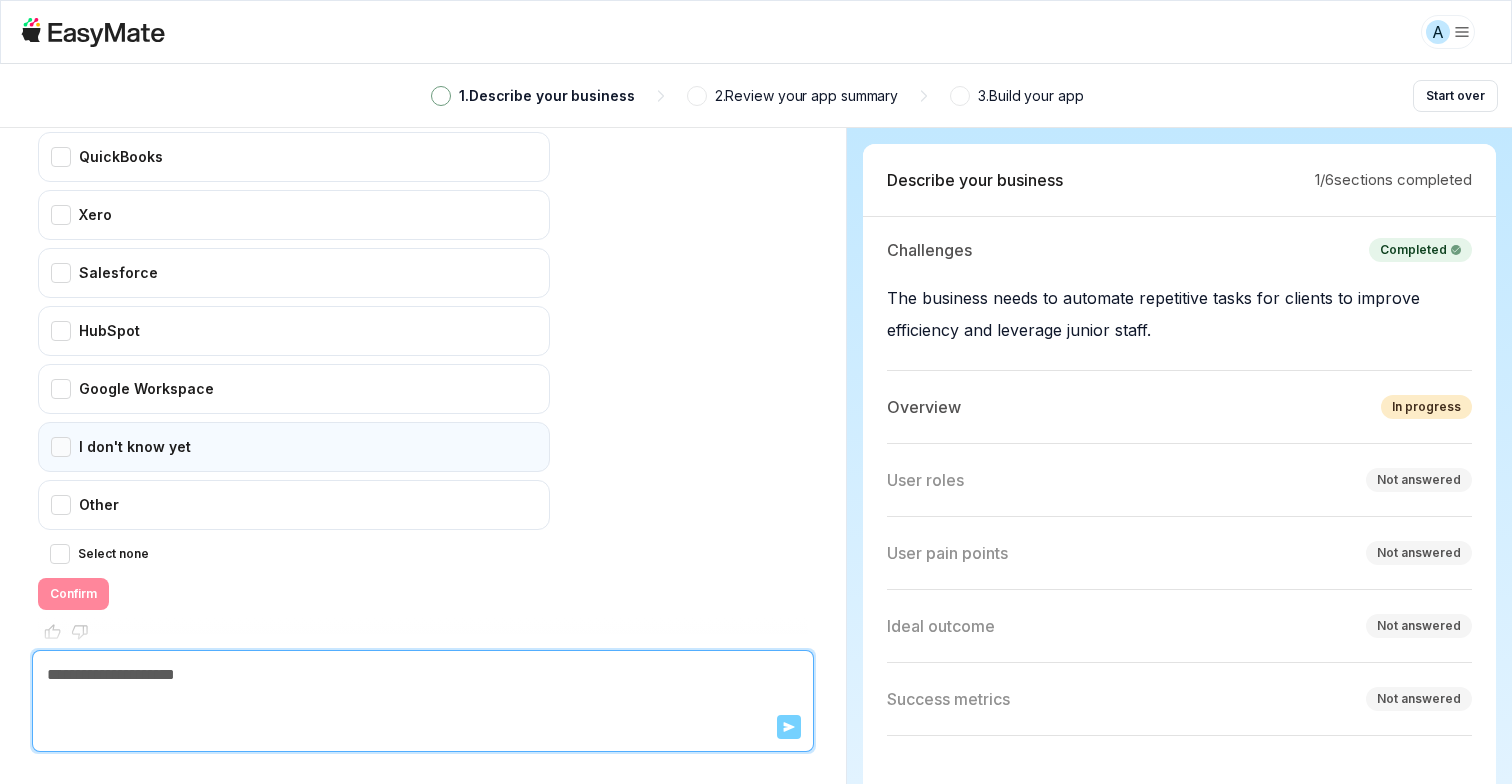 click on "I don't know yet" at bounding box center [294, 447] 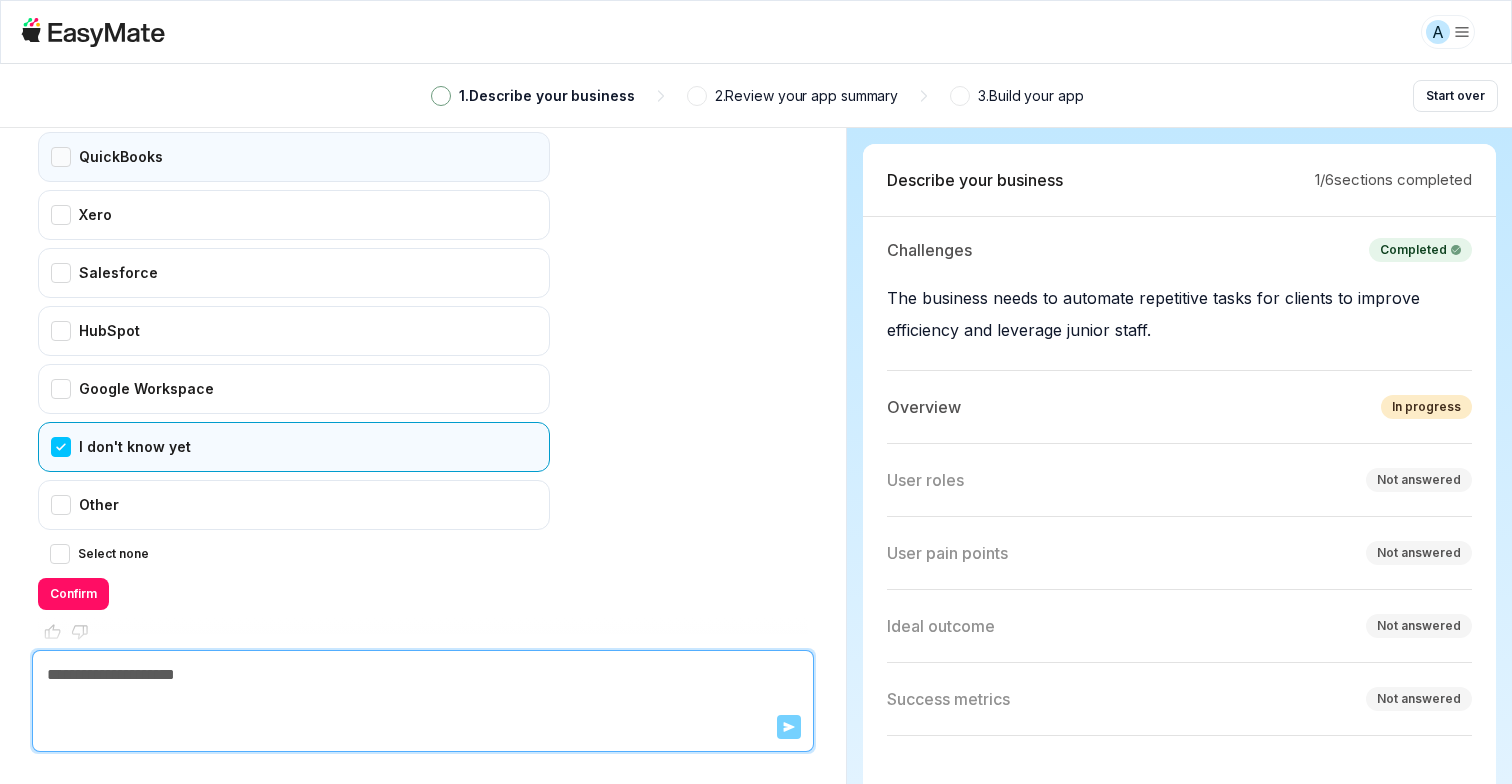 click on "QuickBooks" at bounding box center [294, 157] 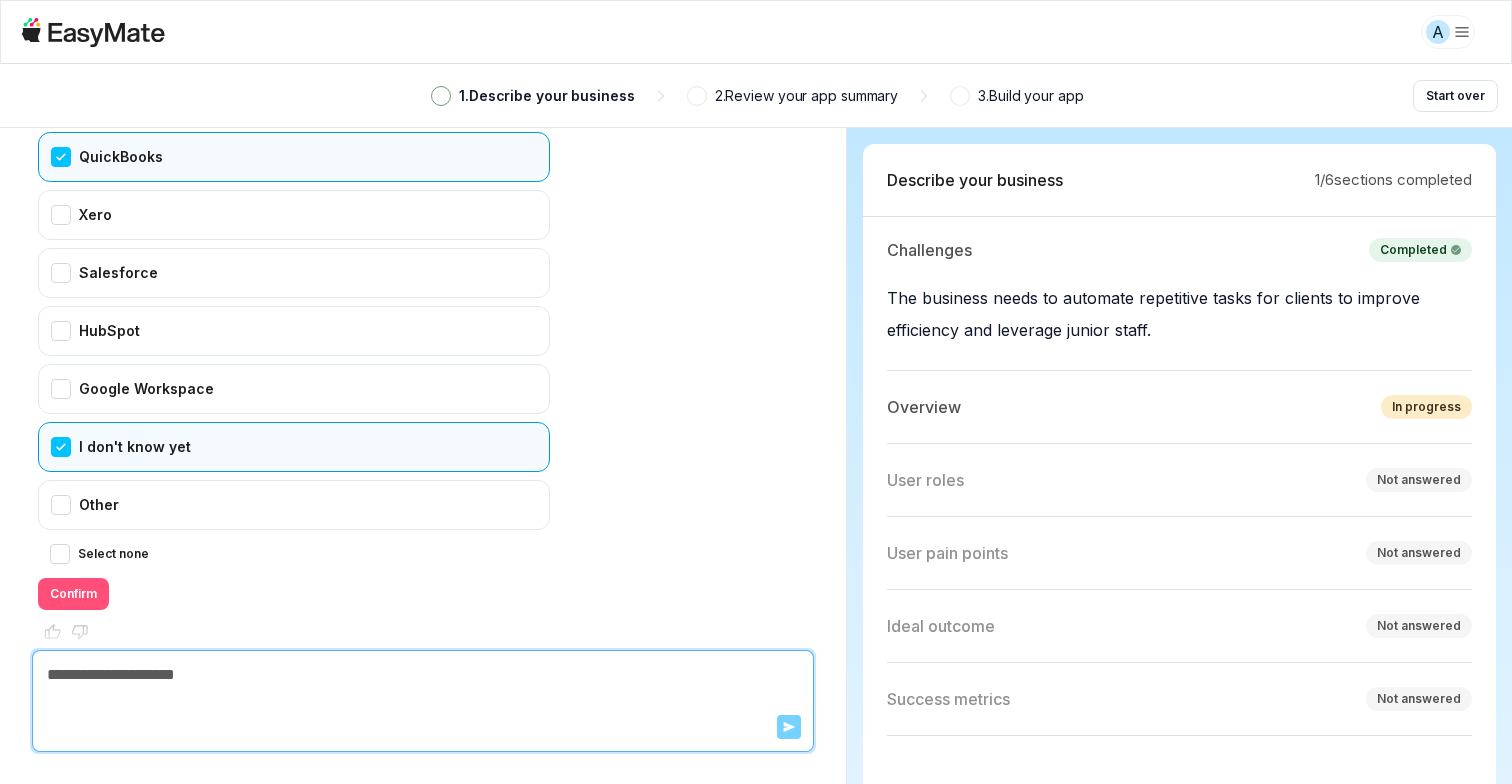 click on "Confirm" at bounding box center [73, 594] 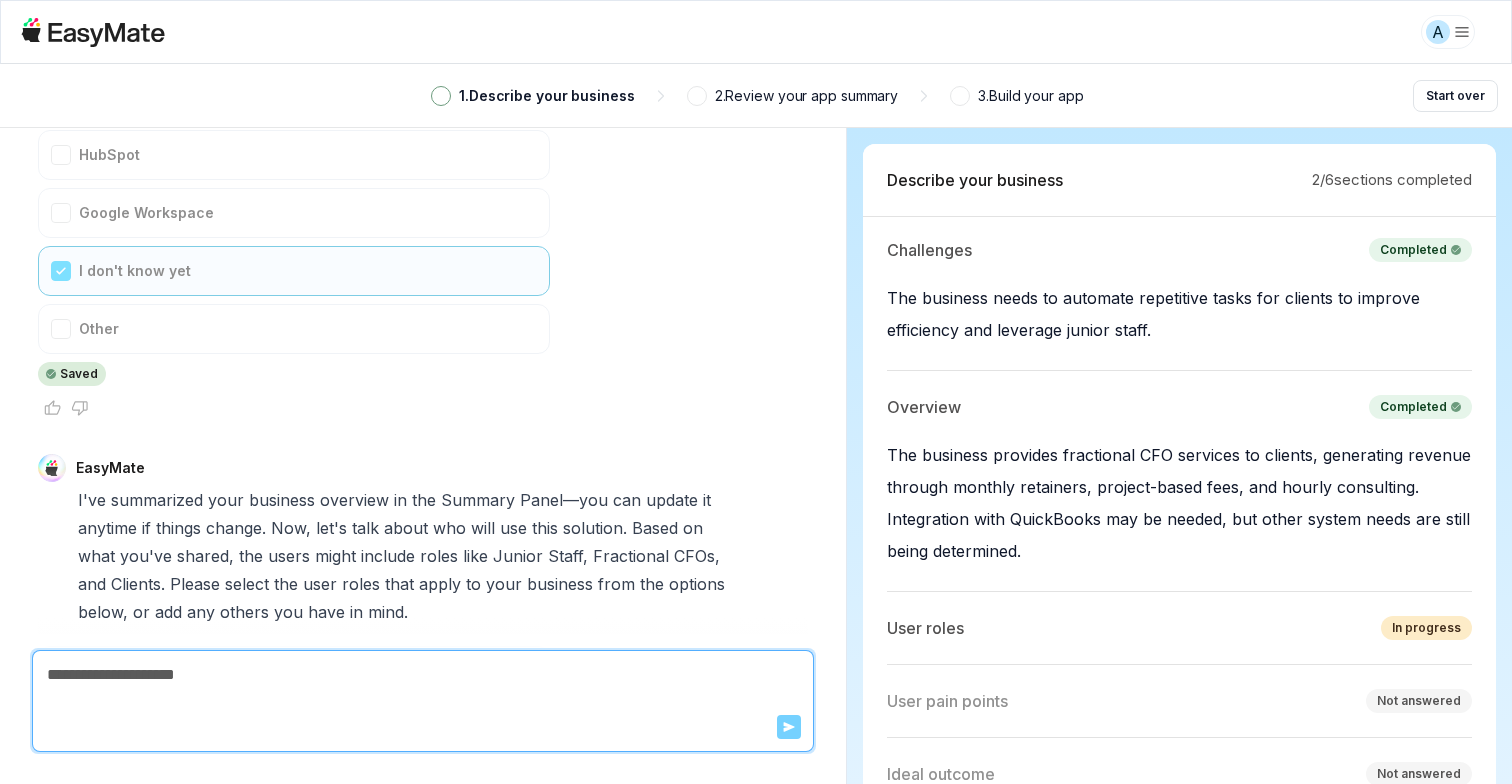 scroll, scrollTop: 2640, scrollLeft: 0, axis: vertical 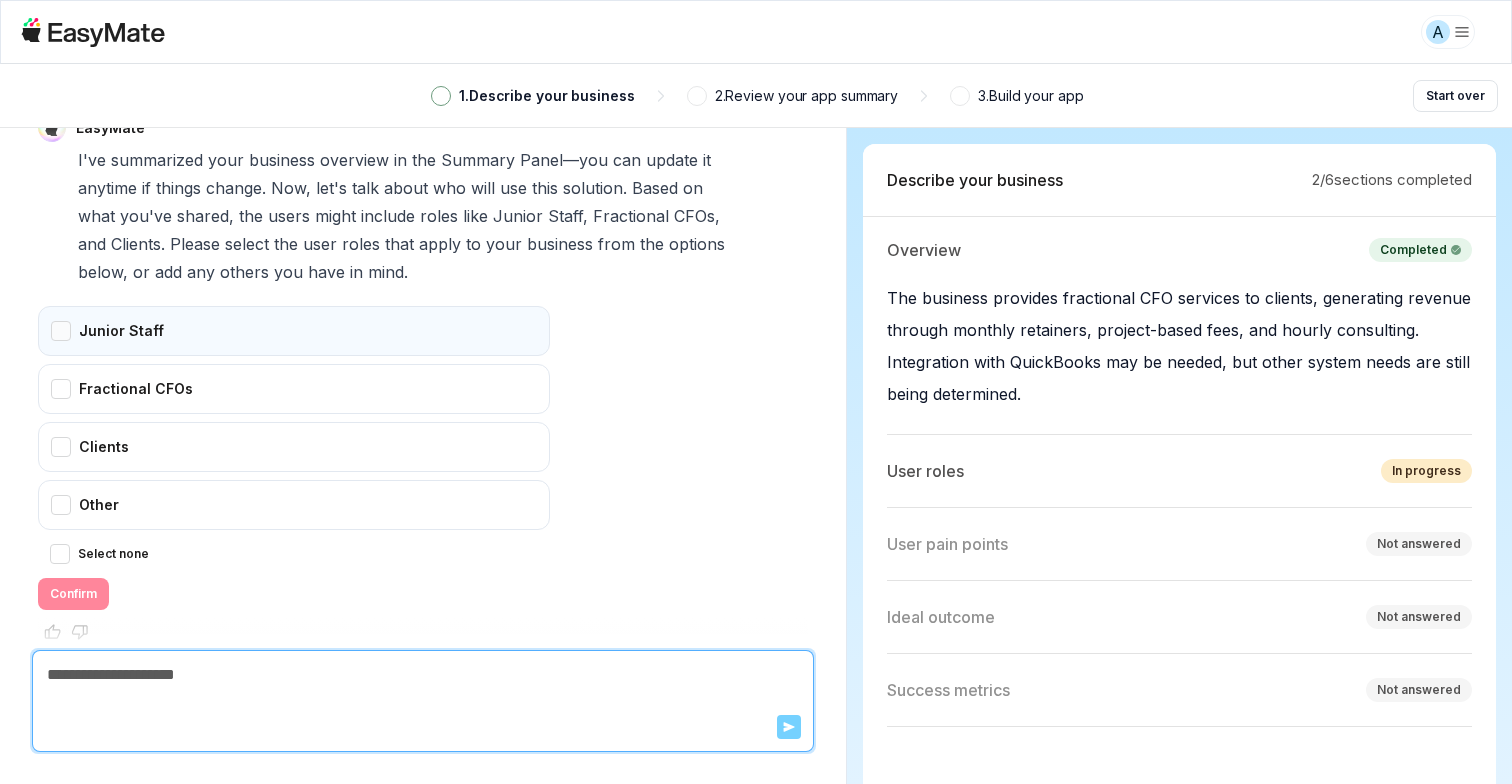 click on "Junior Staff" at bounding box center [294, 331] 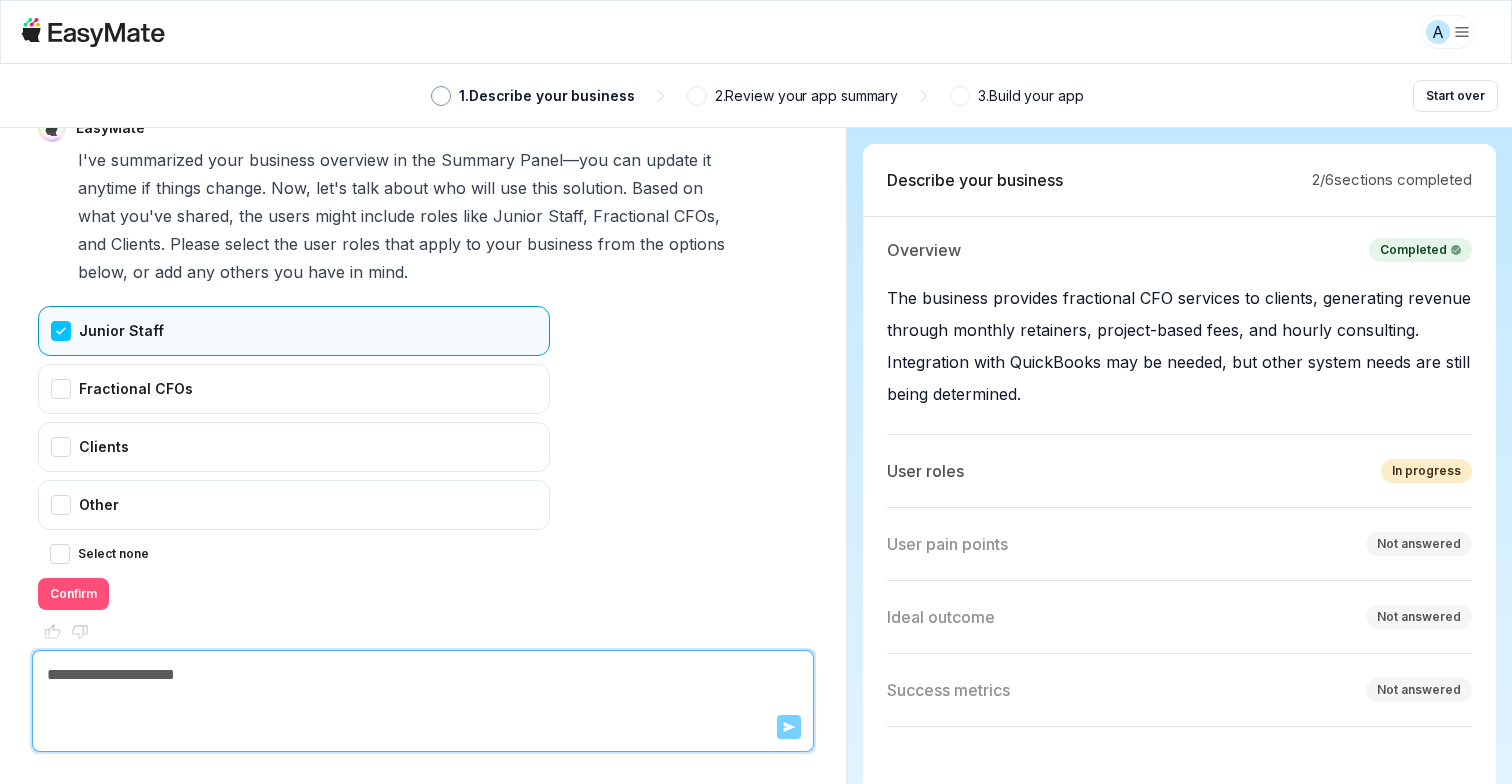 click on "Confirm" at bounding box center [73, 594] 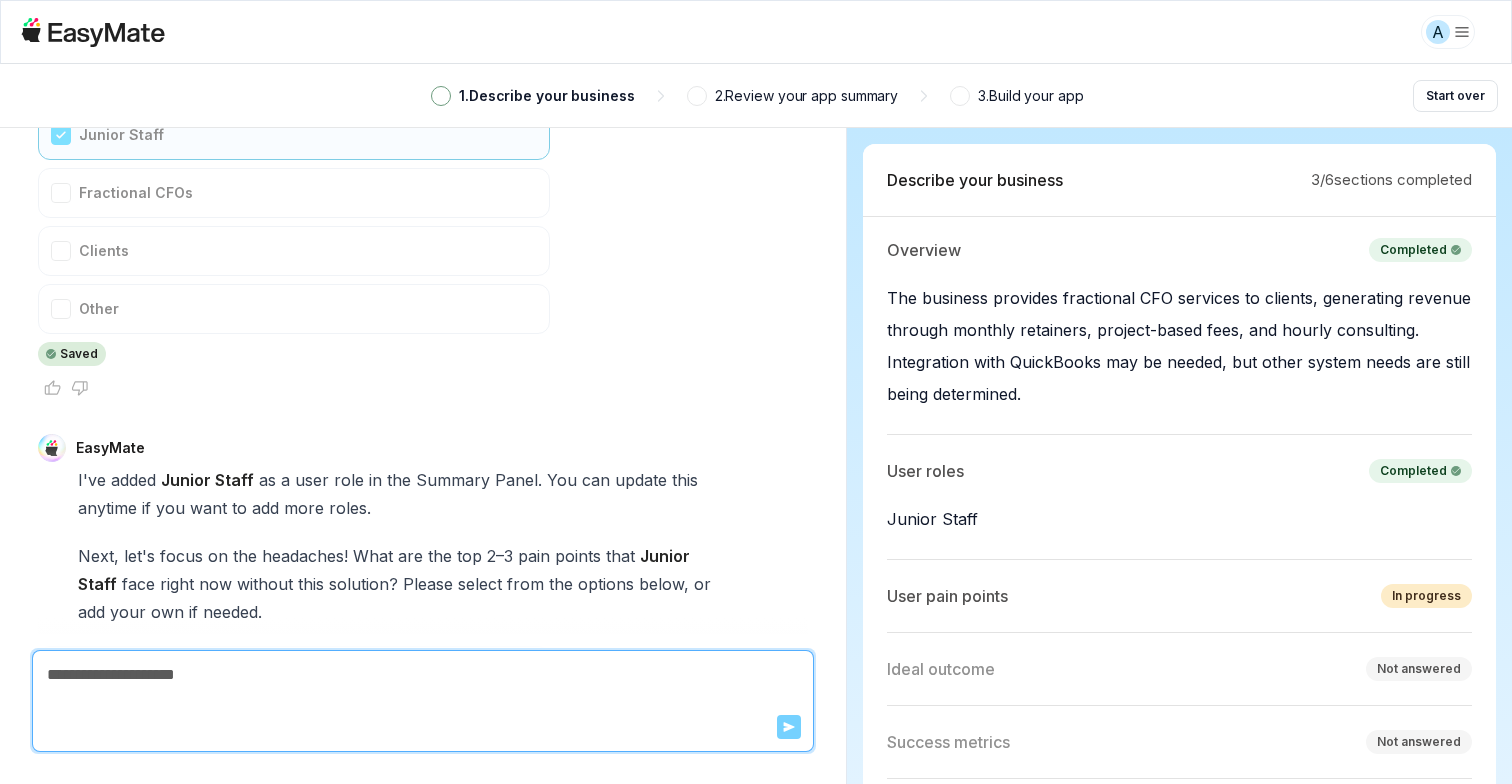 scroll, scrollTop: 3234, scrollLeft: 0, axis: vertical 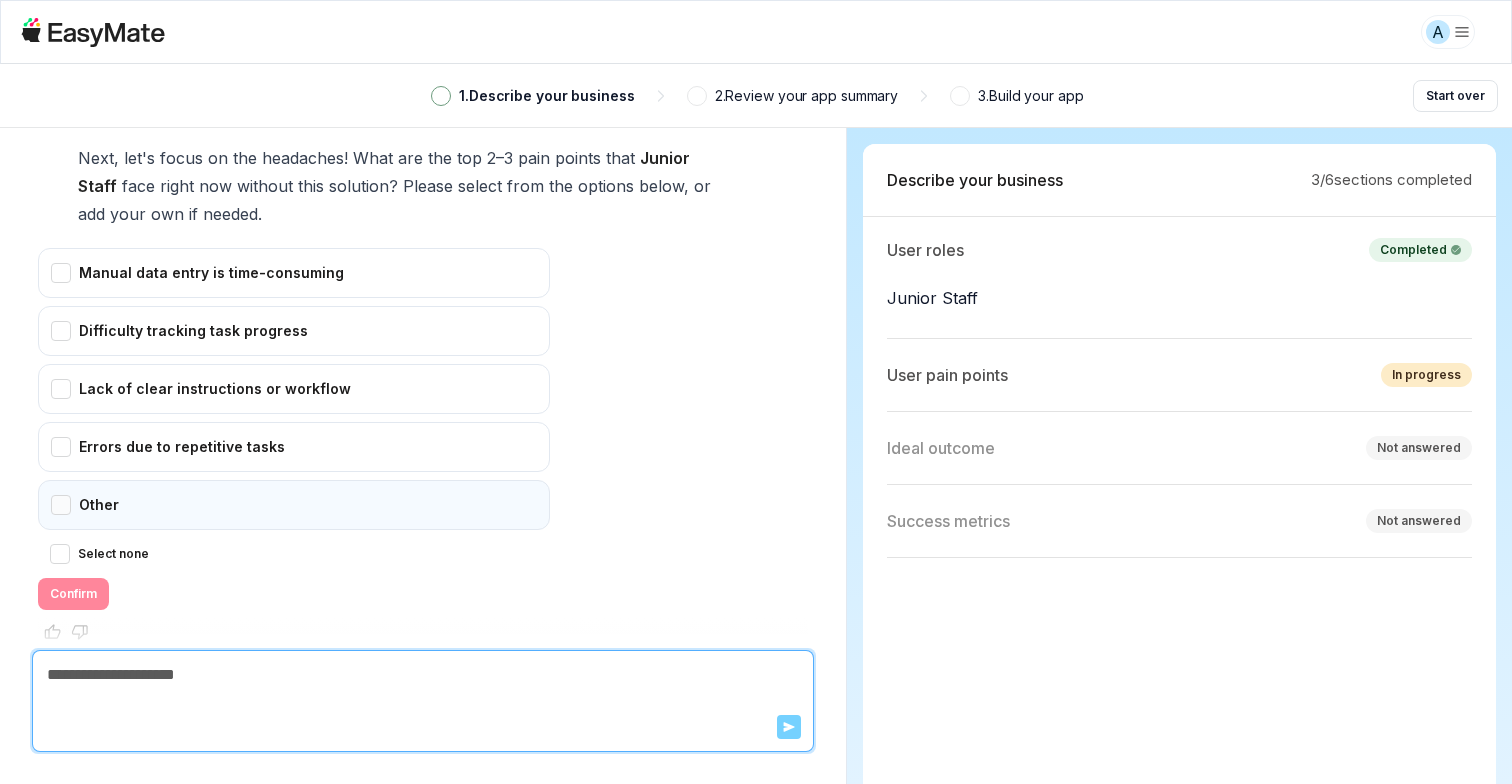 click on "Other" at bounding box center (294, 505) 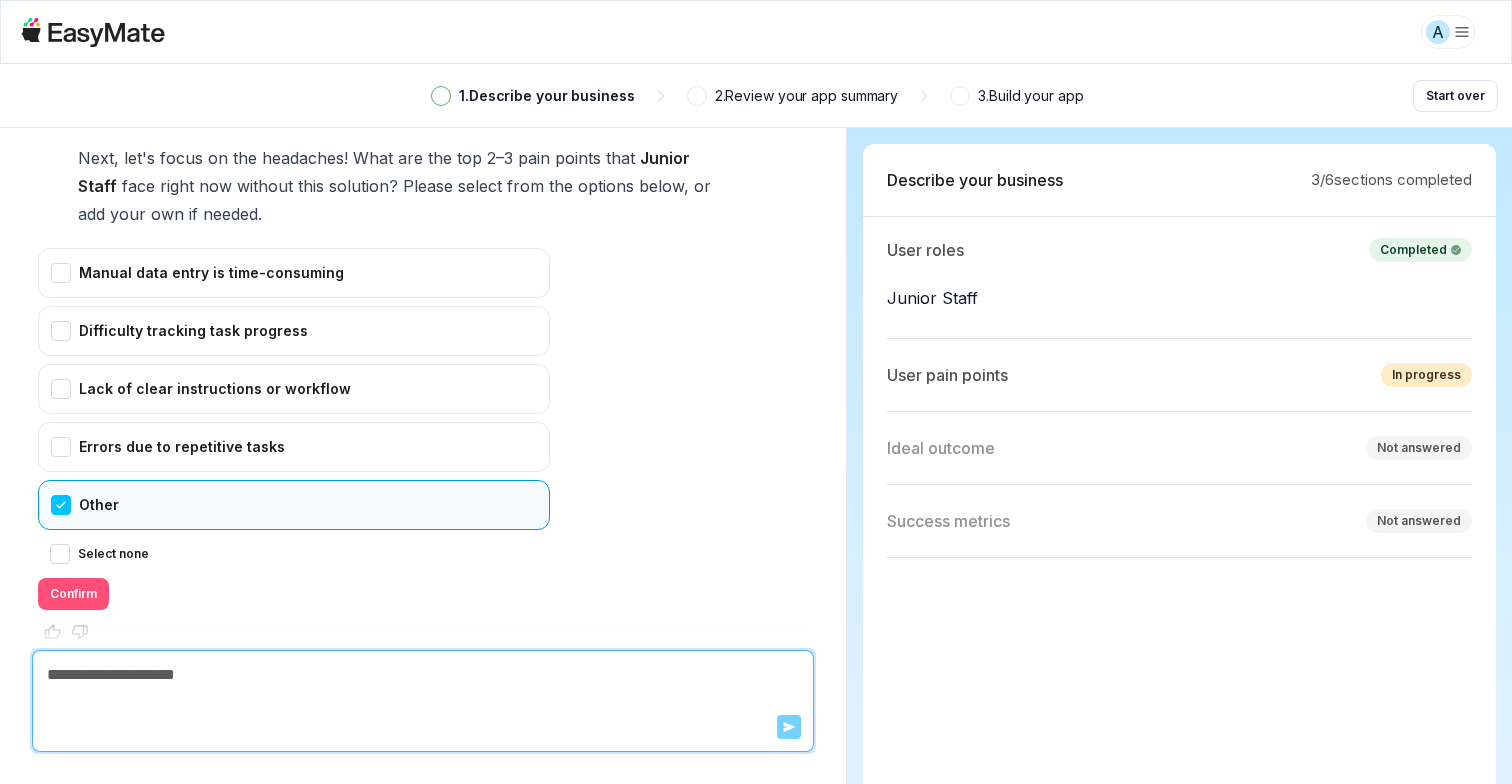 click on "Confirm" at bounding box center (73, 594) 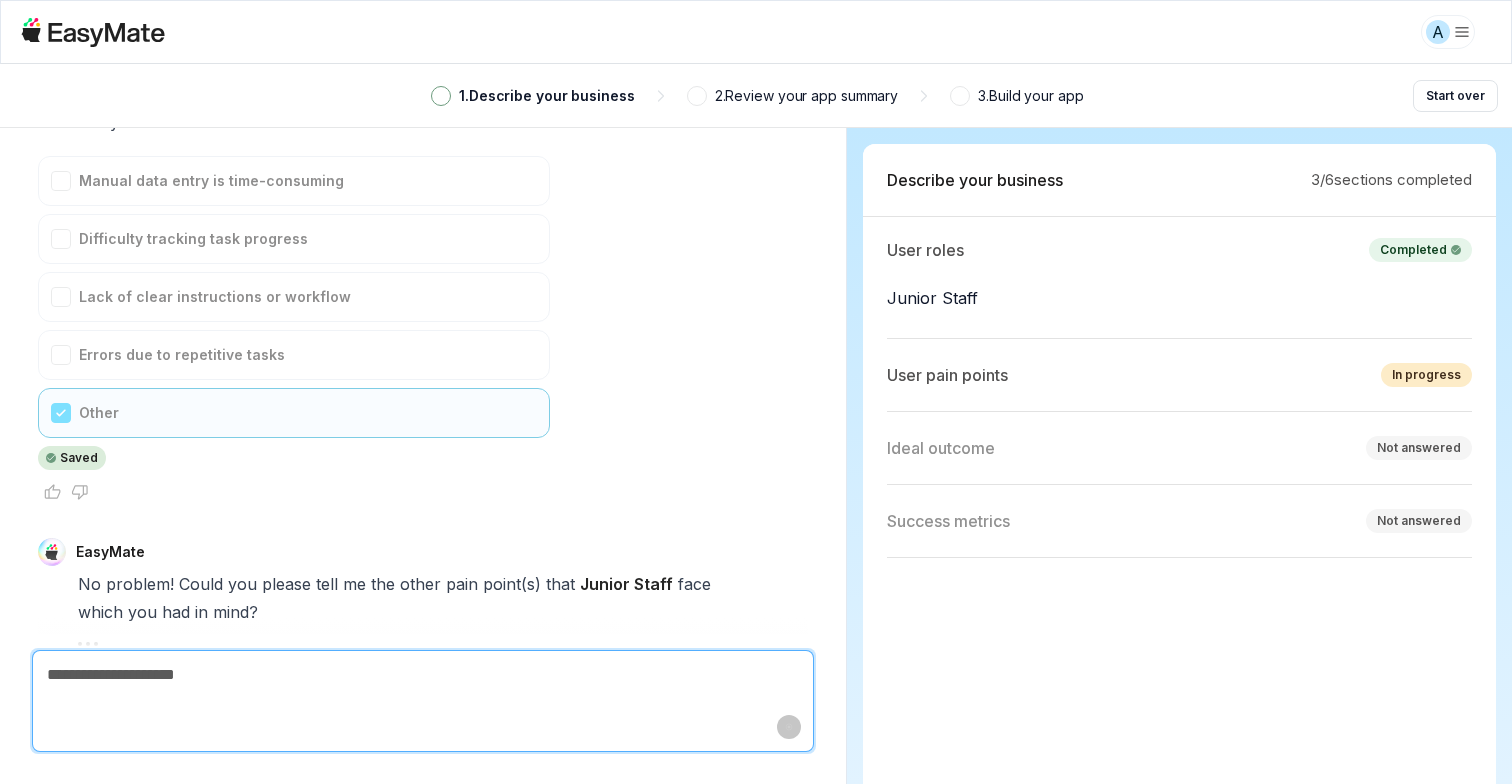 scroll, scrollTop: 3362, scrollLeft: 0, axis: vertical 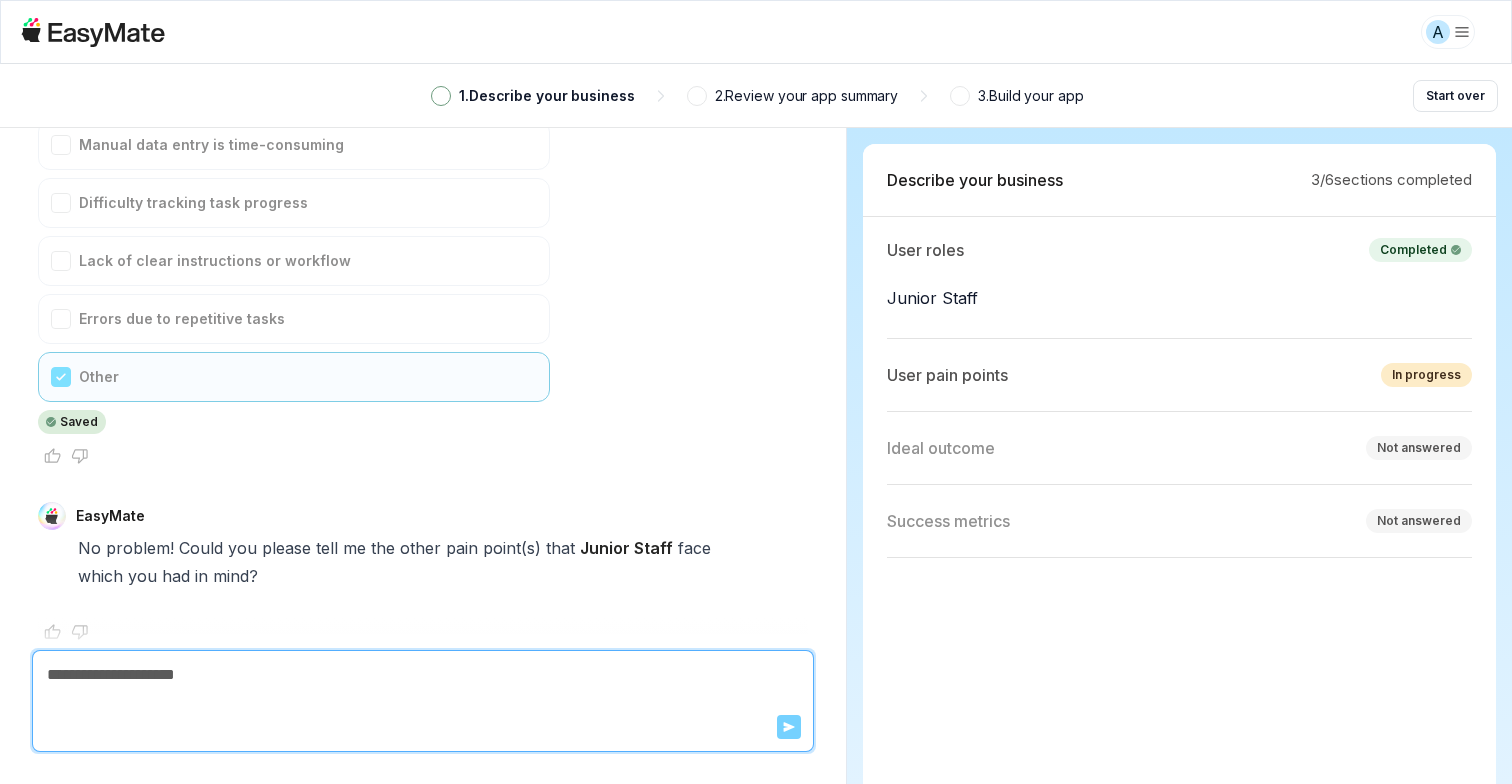 click at bounding box center [423, 675] 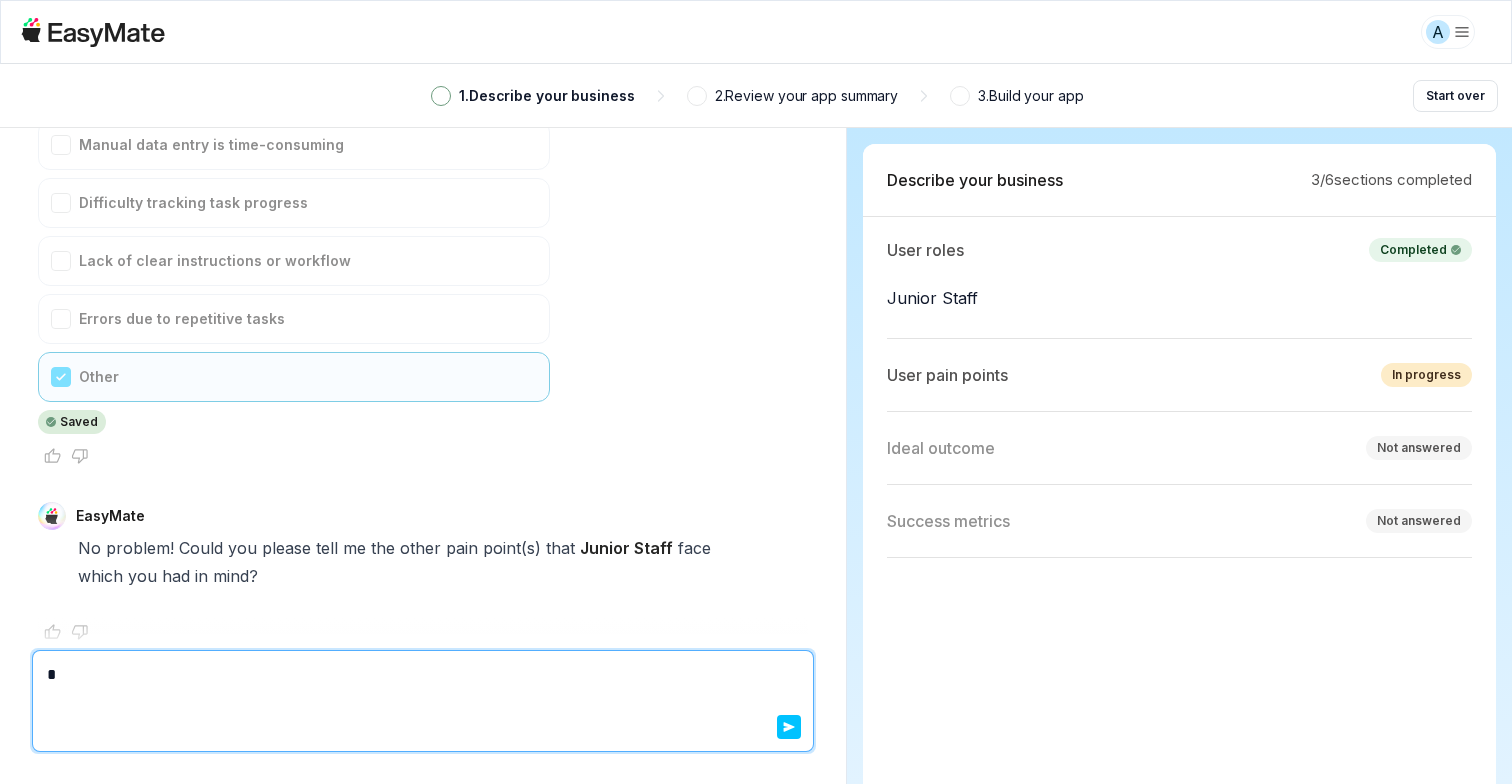 type on "*" 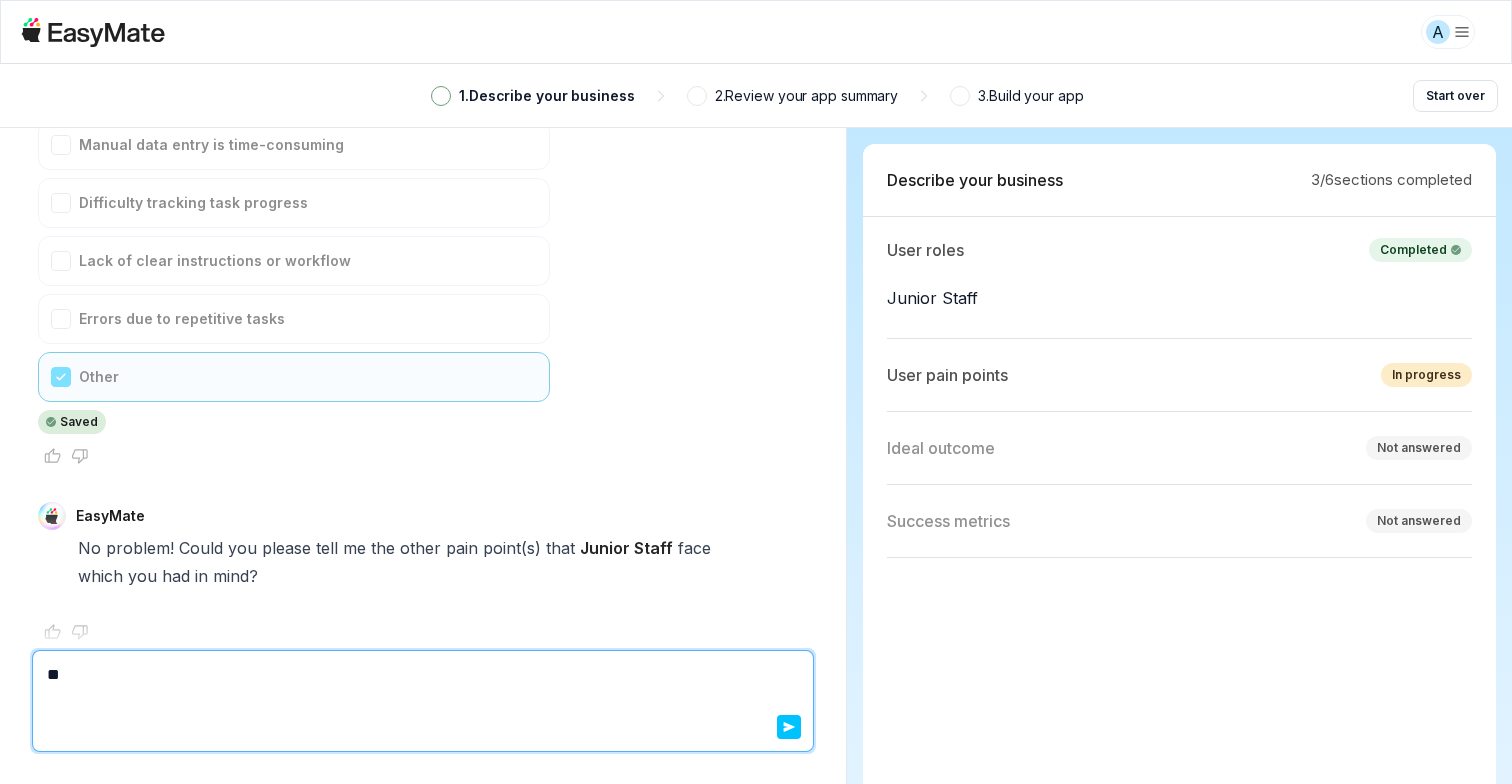 type on "*" 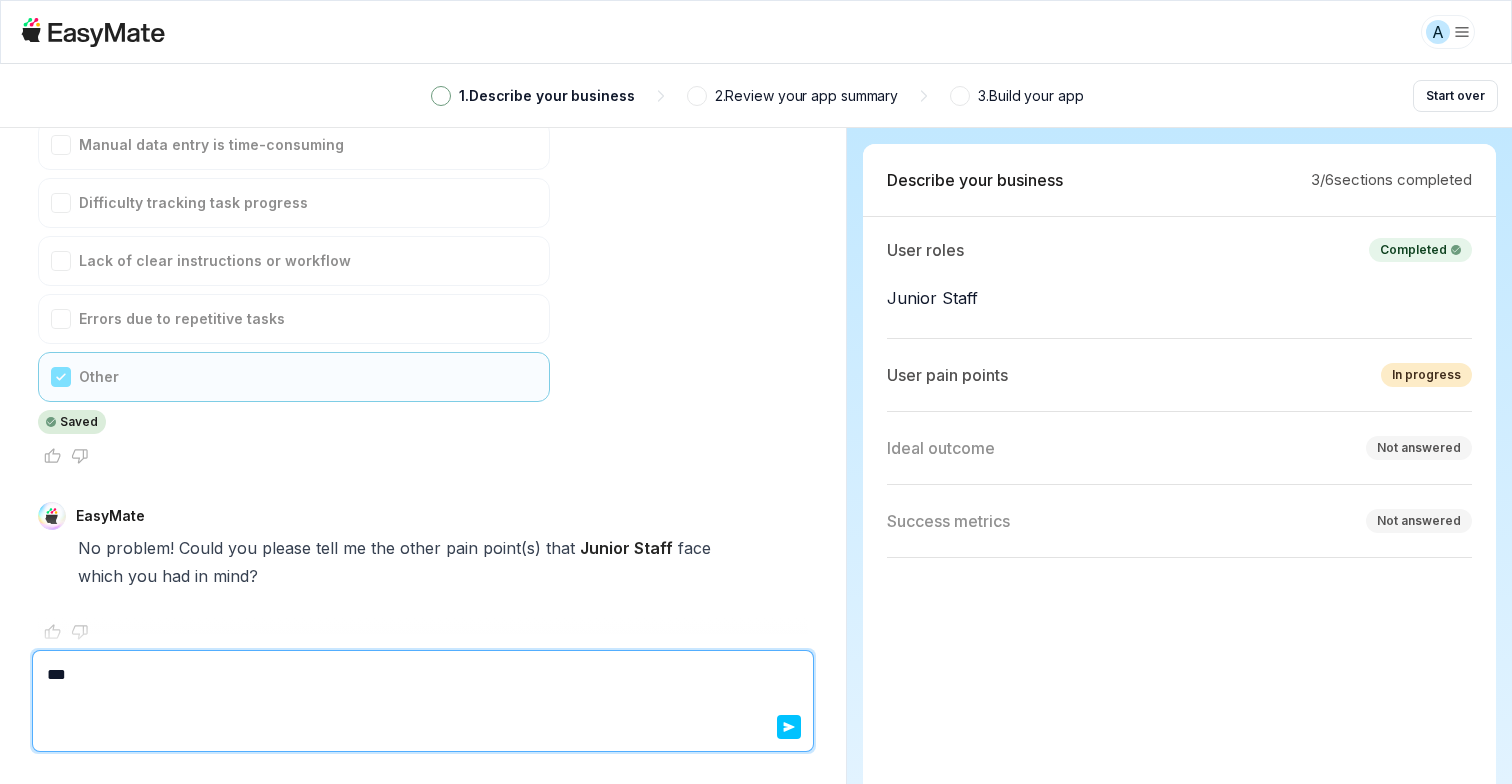 type on "*" 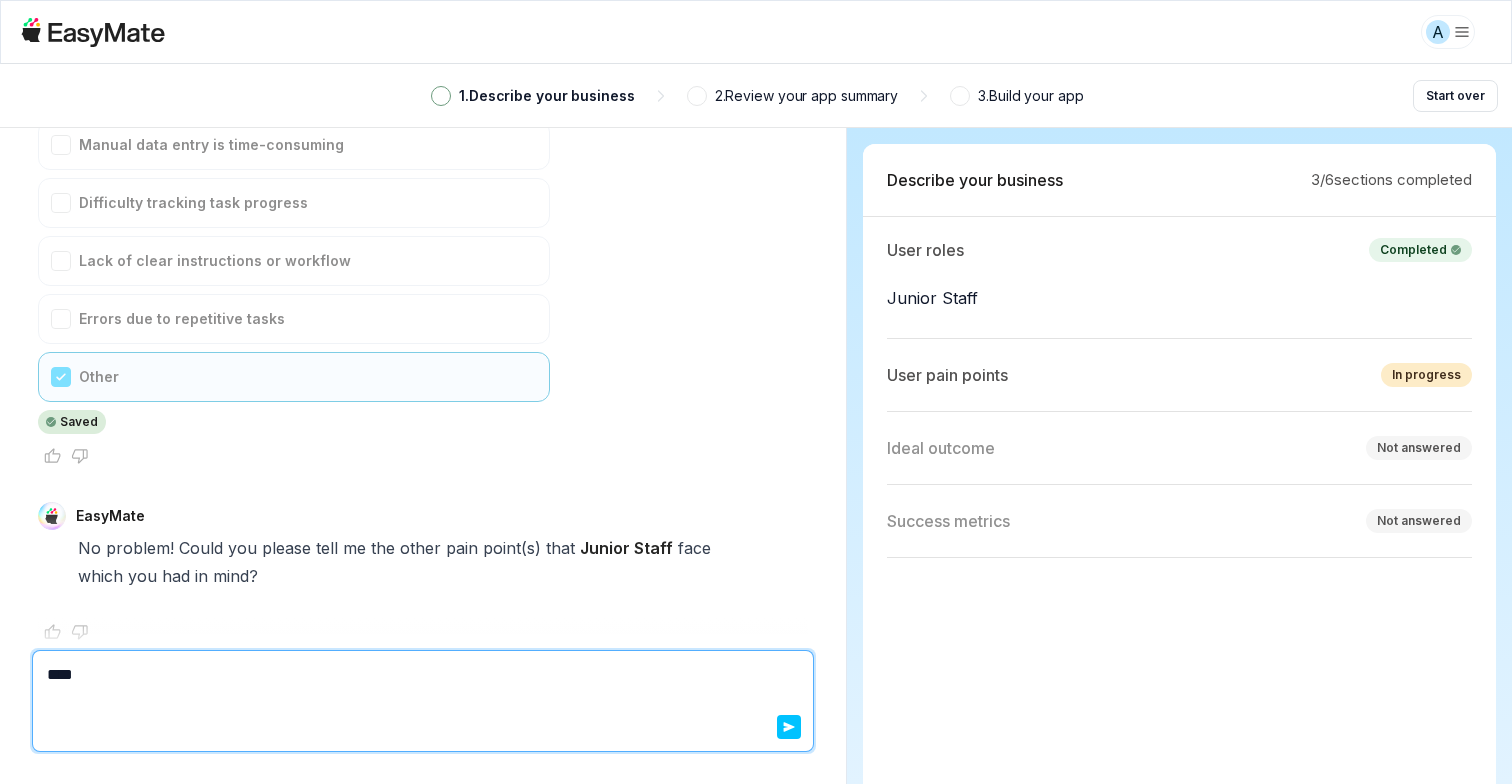 type on "*" 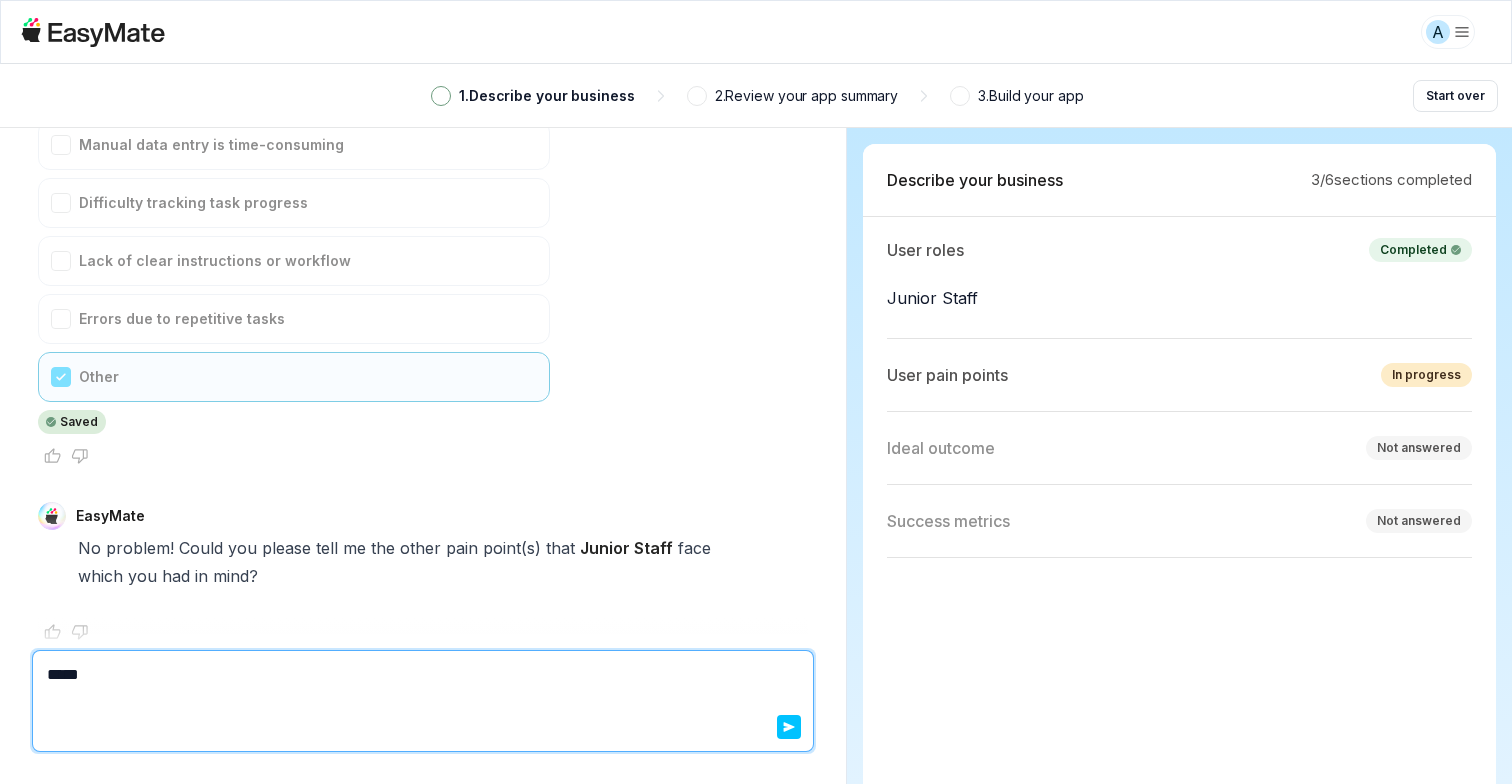 type on "*" 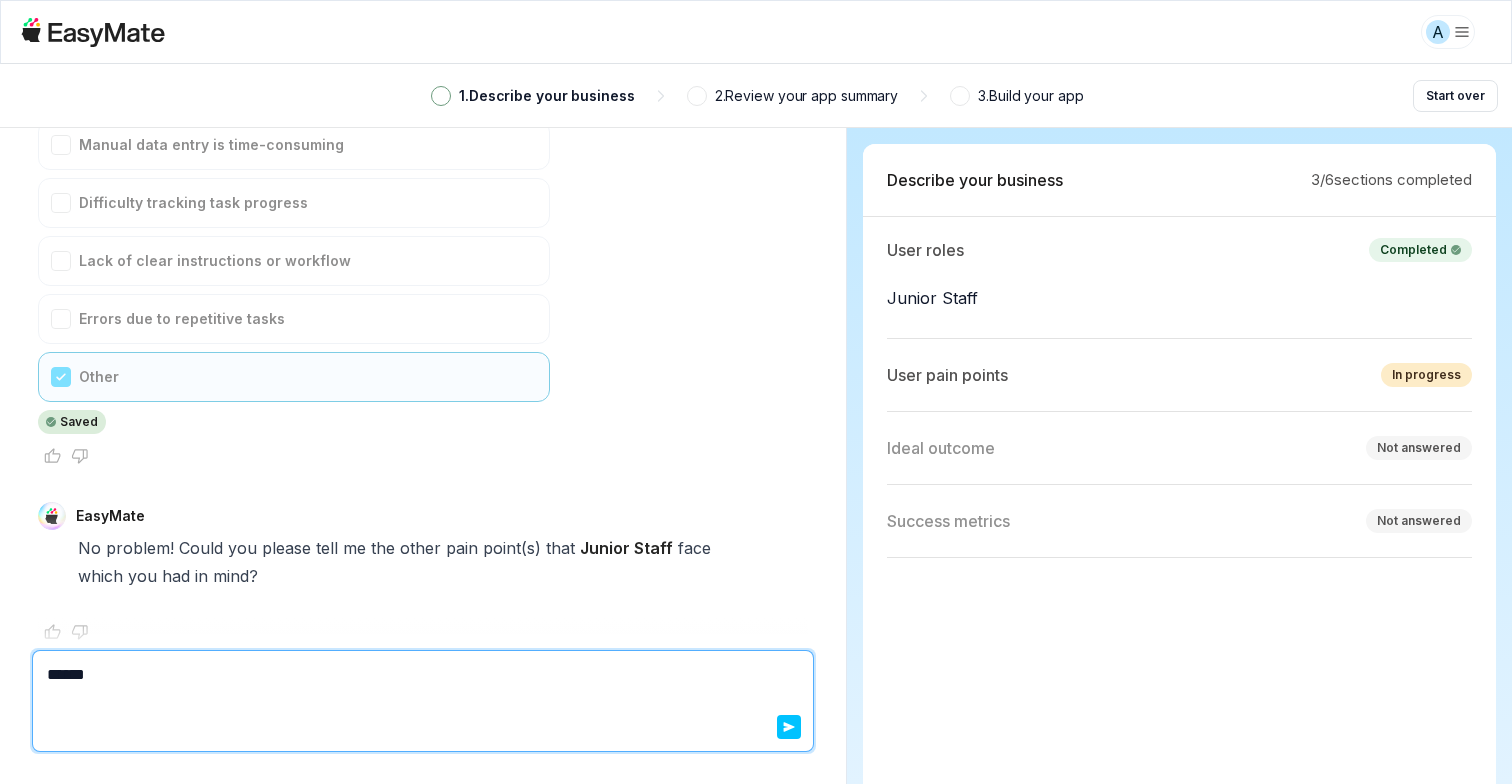 type on "*" 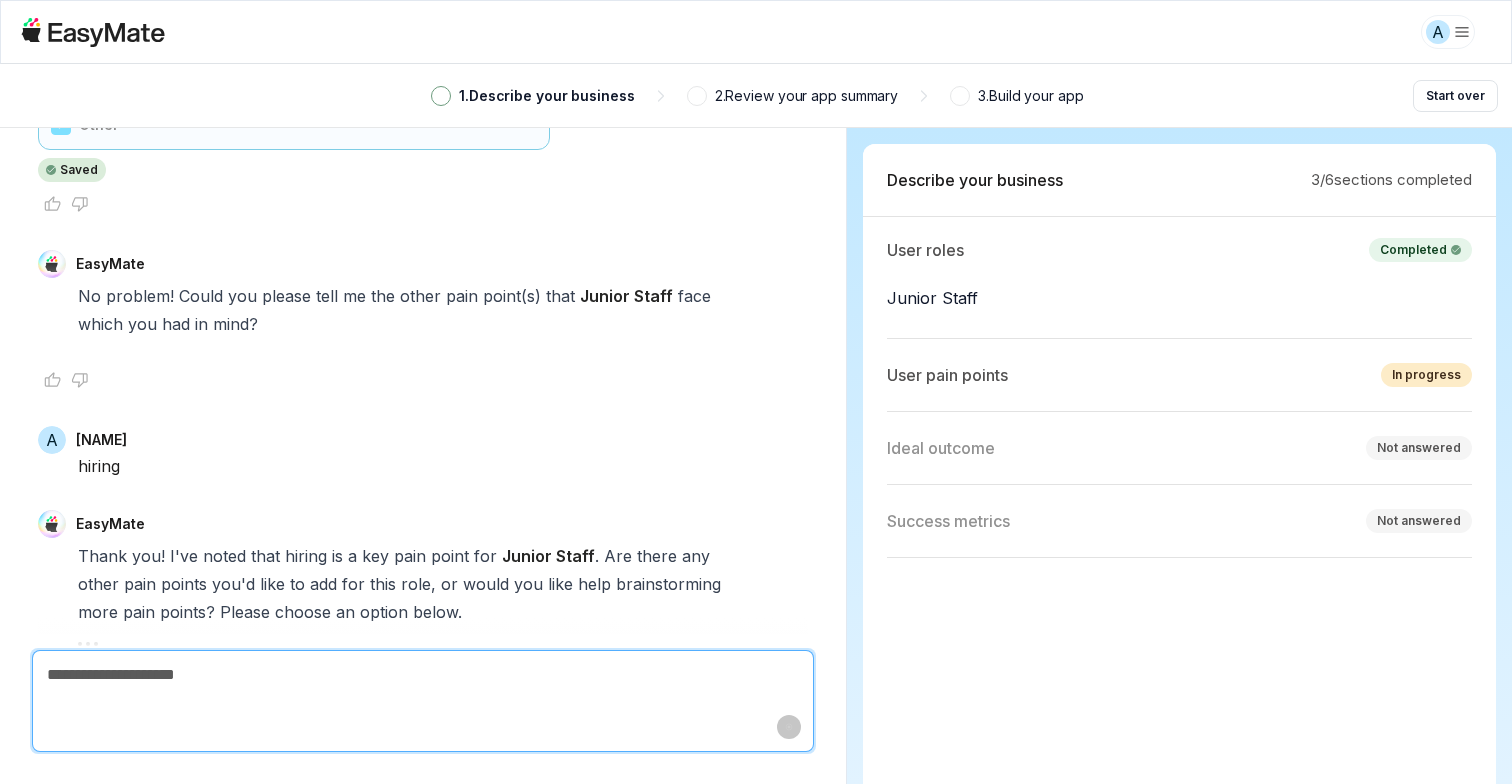 scroll, scrollTop: 3758, scrollLeft: 0, axis: vertical 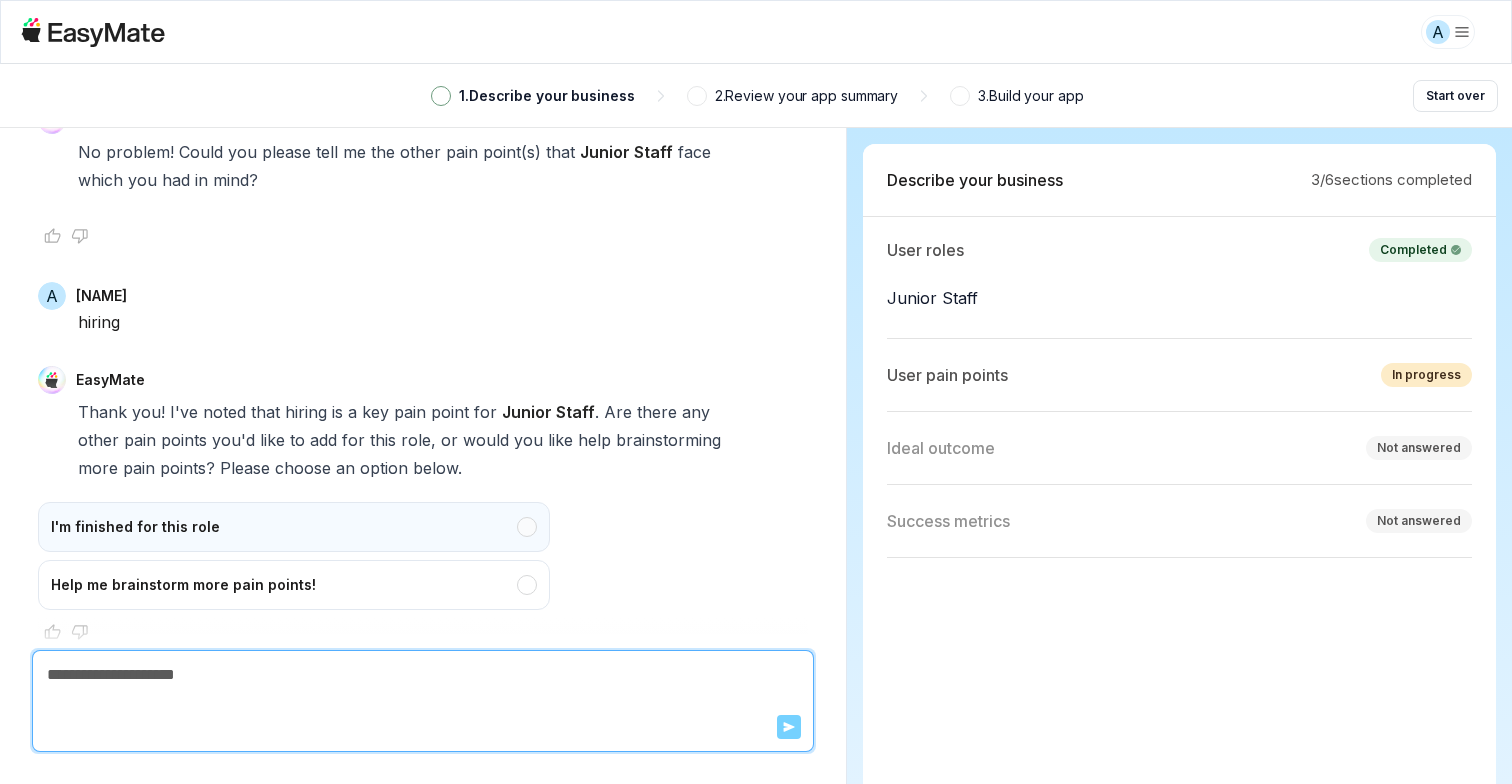 click on "I'm finished for this role" at bounding box center (294, 527) 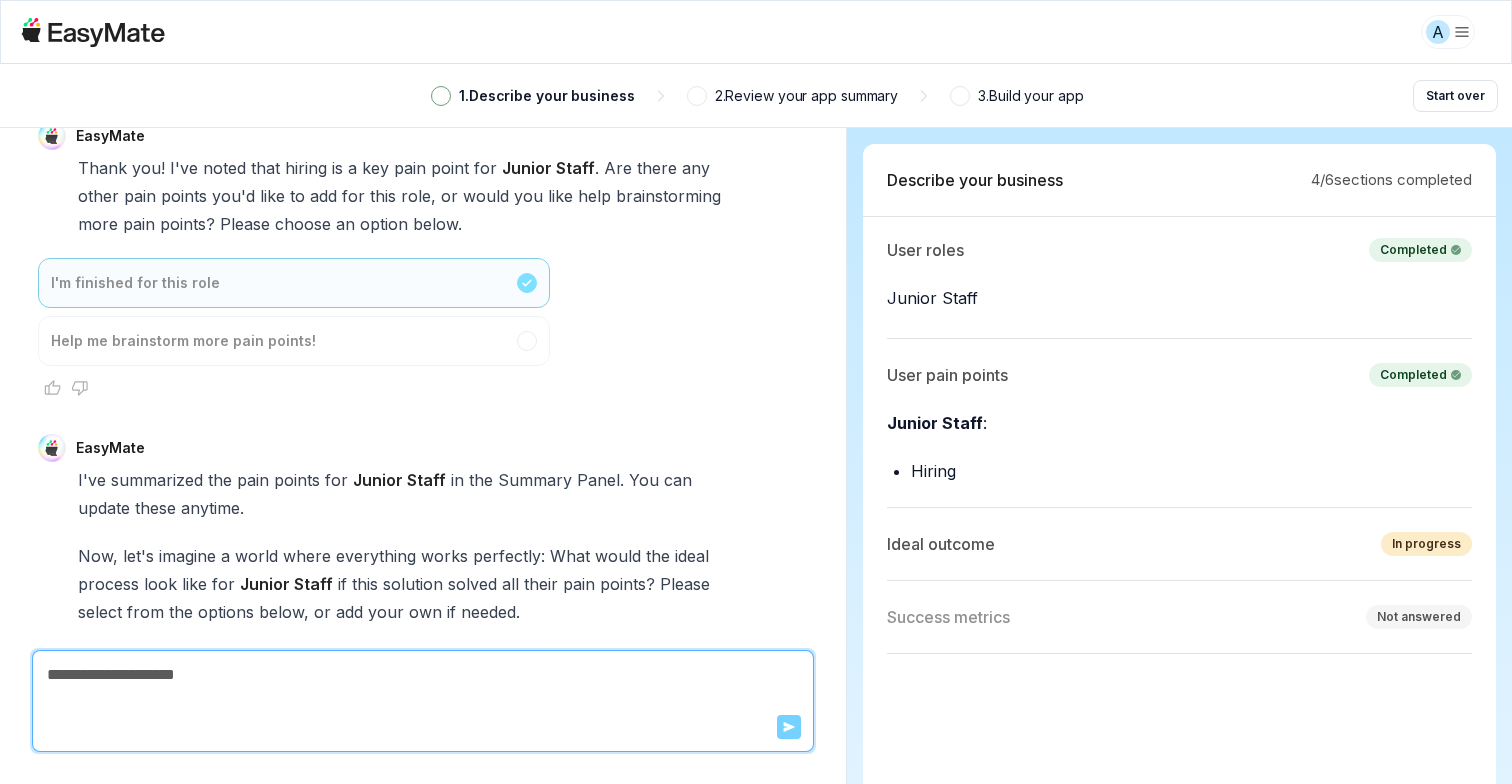 scroll, scrollTop: 4400, scrollLeft: 0, axis: vertical 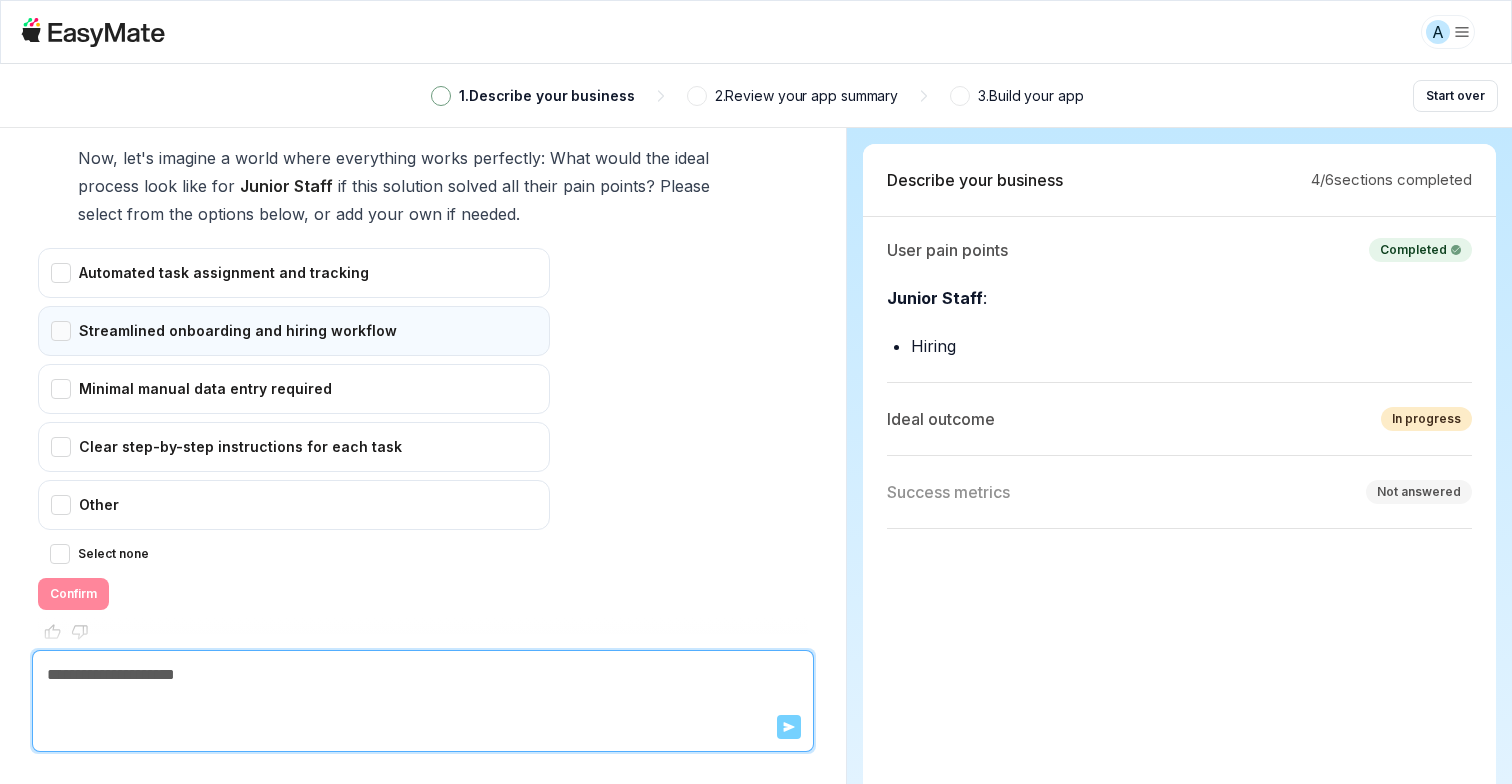 click on "Streamlined onboarding and hiring workflow" at bounding box center (294, 331) 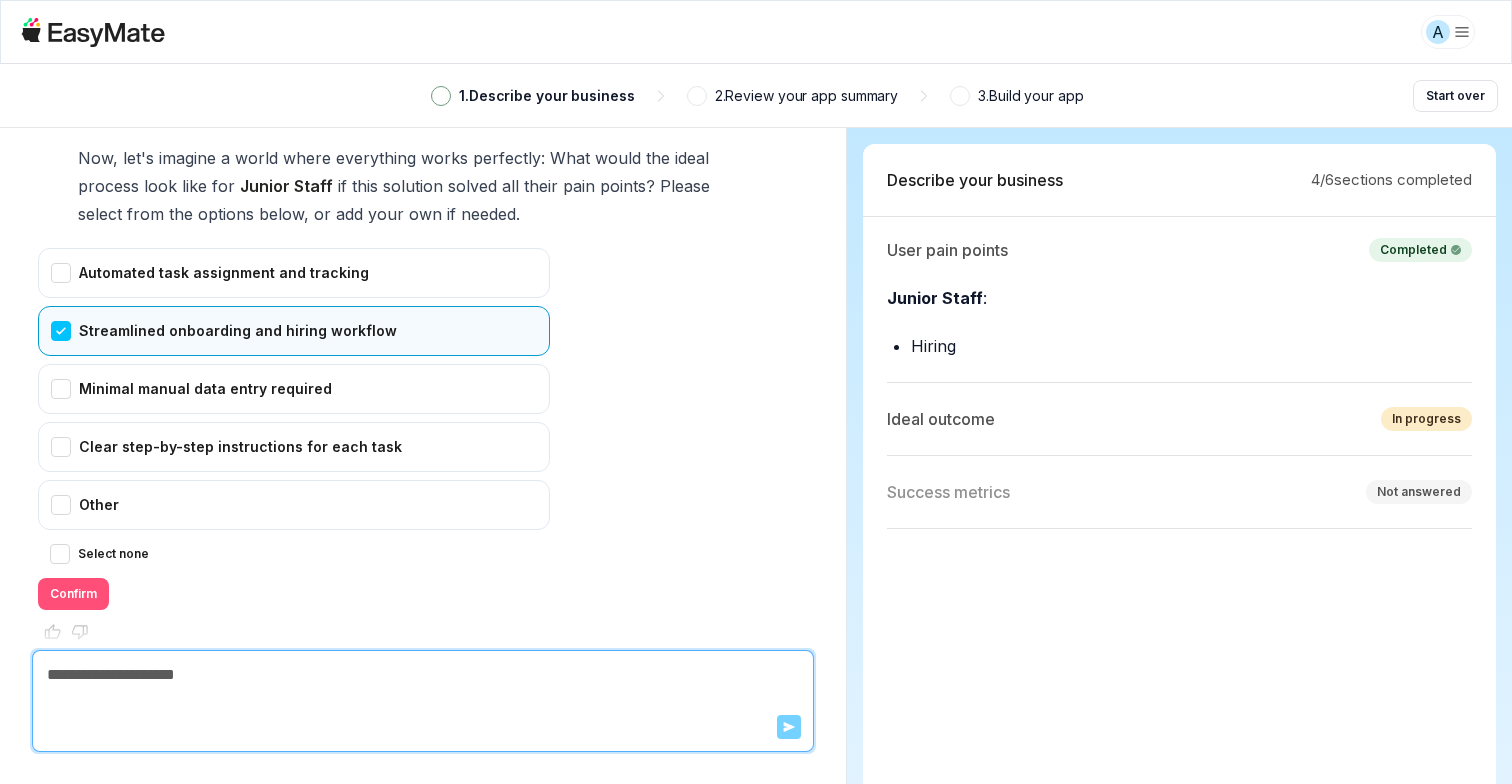 click on "Confirm" at bounding box center (73, 594) 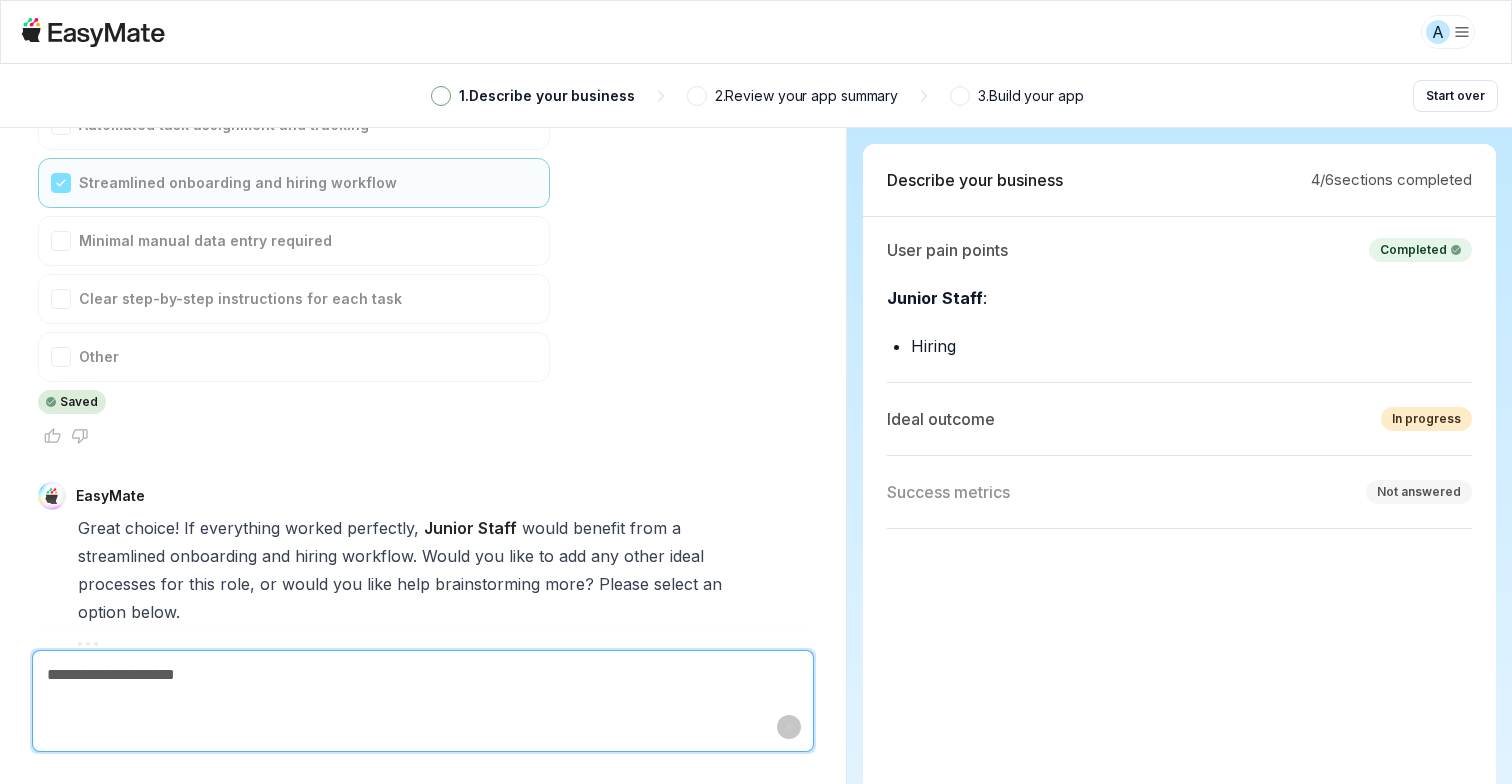 scroll, scrollTop: 4692, scrollLeft: 0, axis: vertical 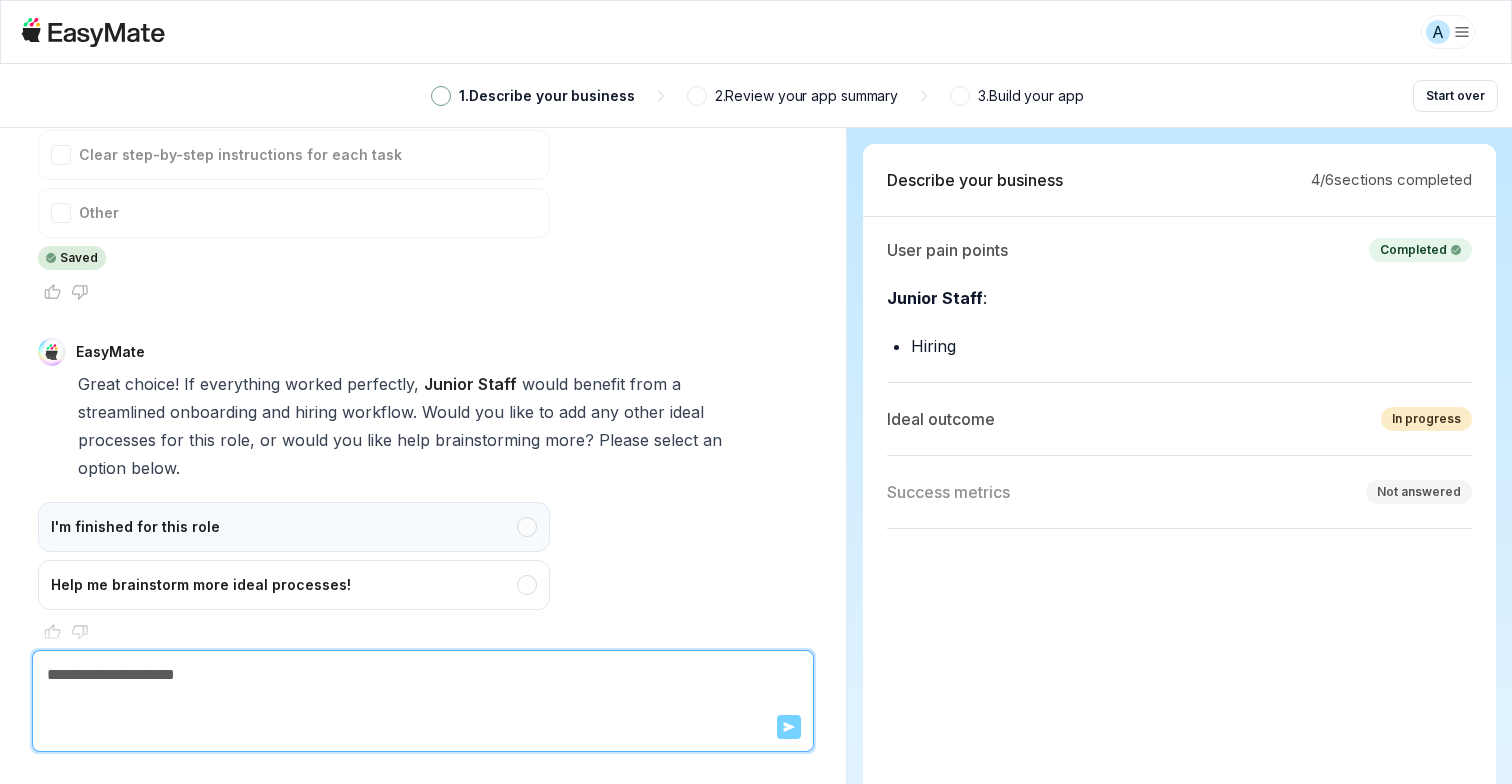 click on "I'm finished for this role" at bounding box center (294, 527) 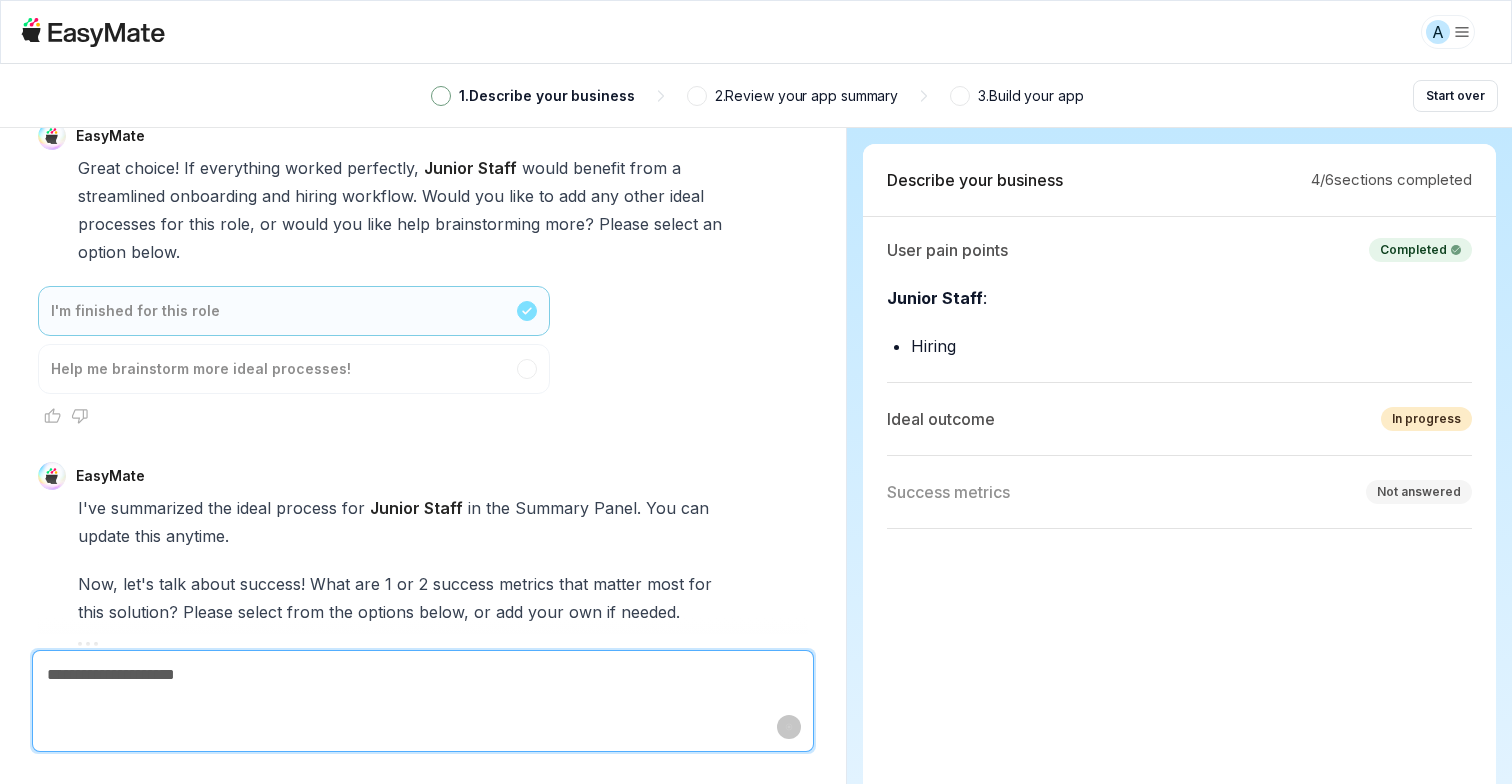 scroll, scrollTop: 5306, scrollLeft: 0, axis: vertical 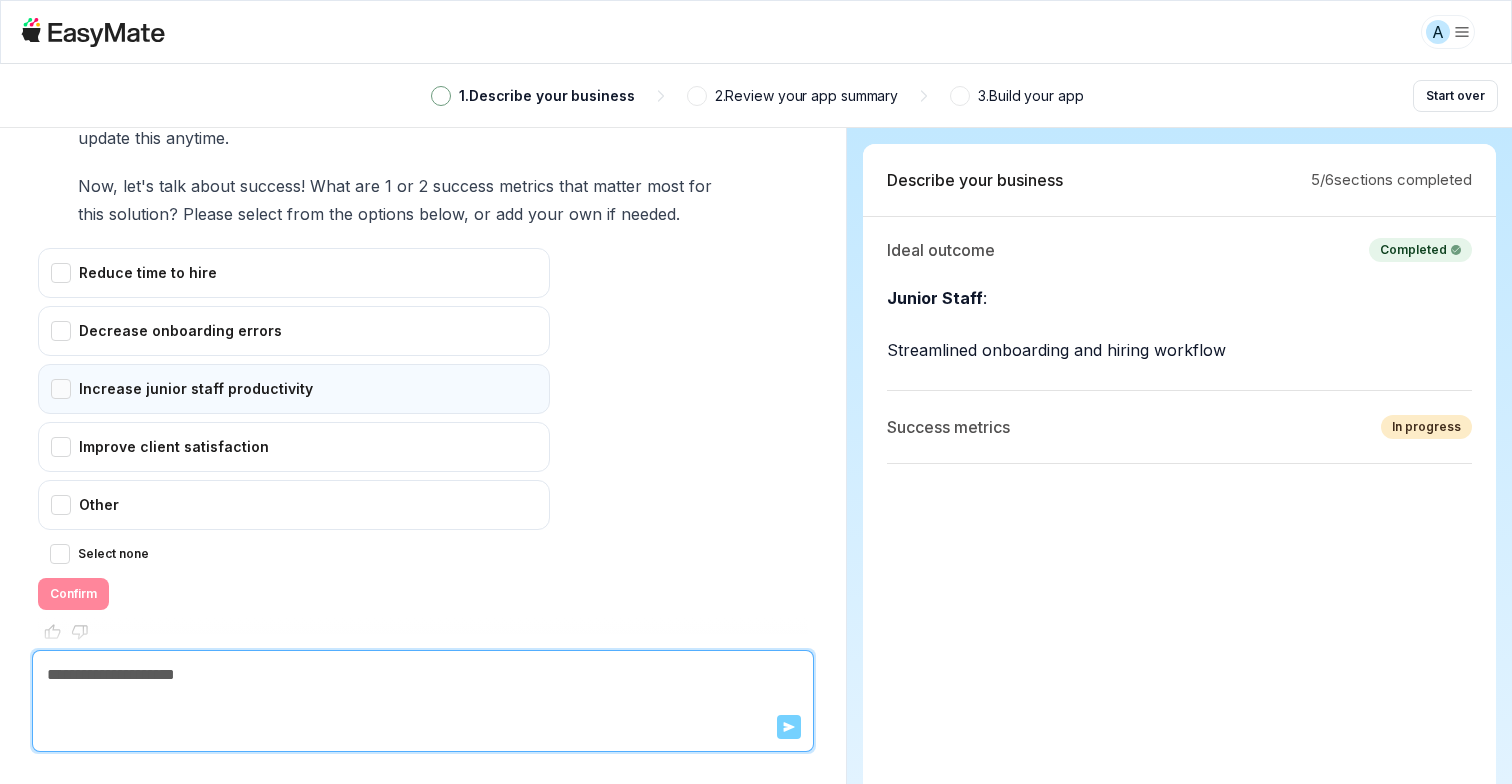click on "Increase junior staff productivity" at bounding box center (294, 389) 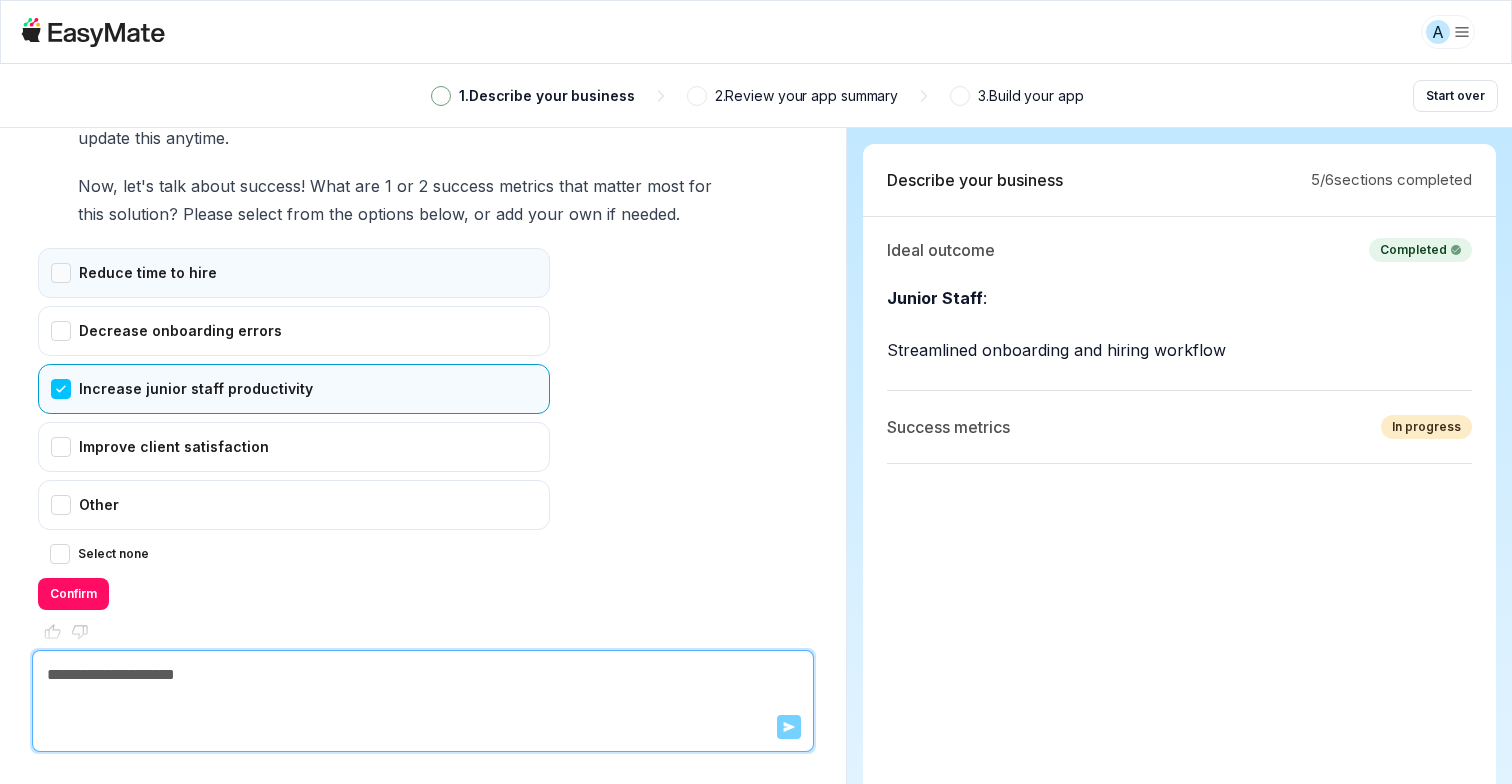 click on "Reduce time to hire" at bounding box center [294, 273] 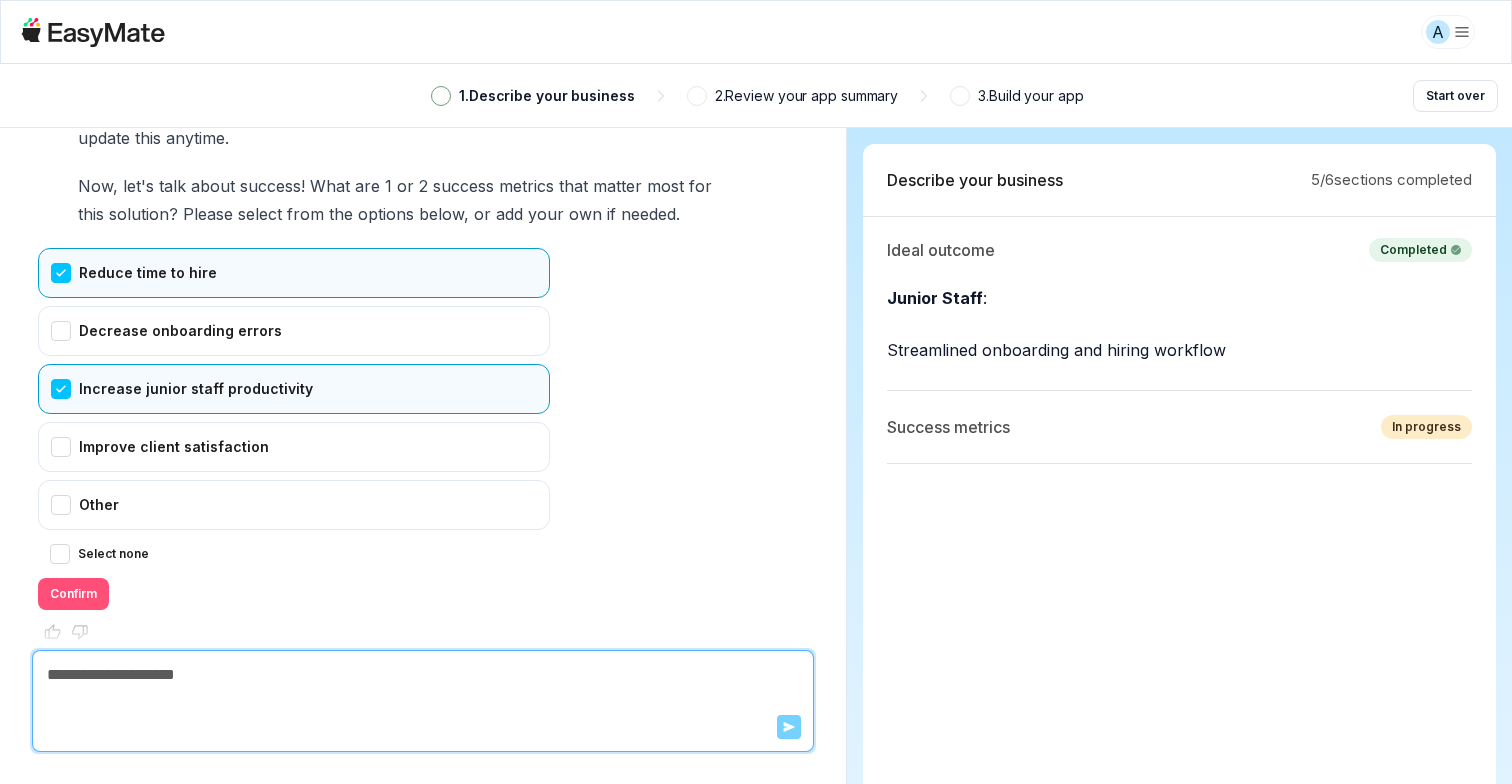 click on "Confirm" at bounding box center [73, 594] 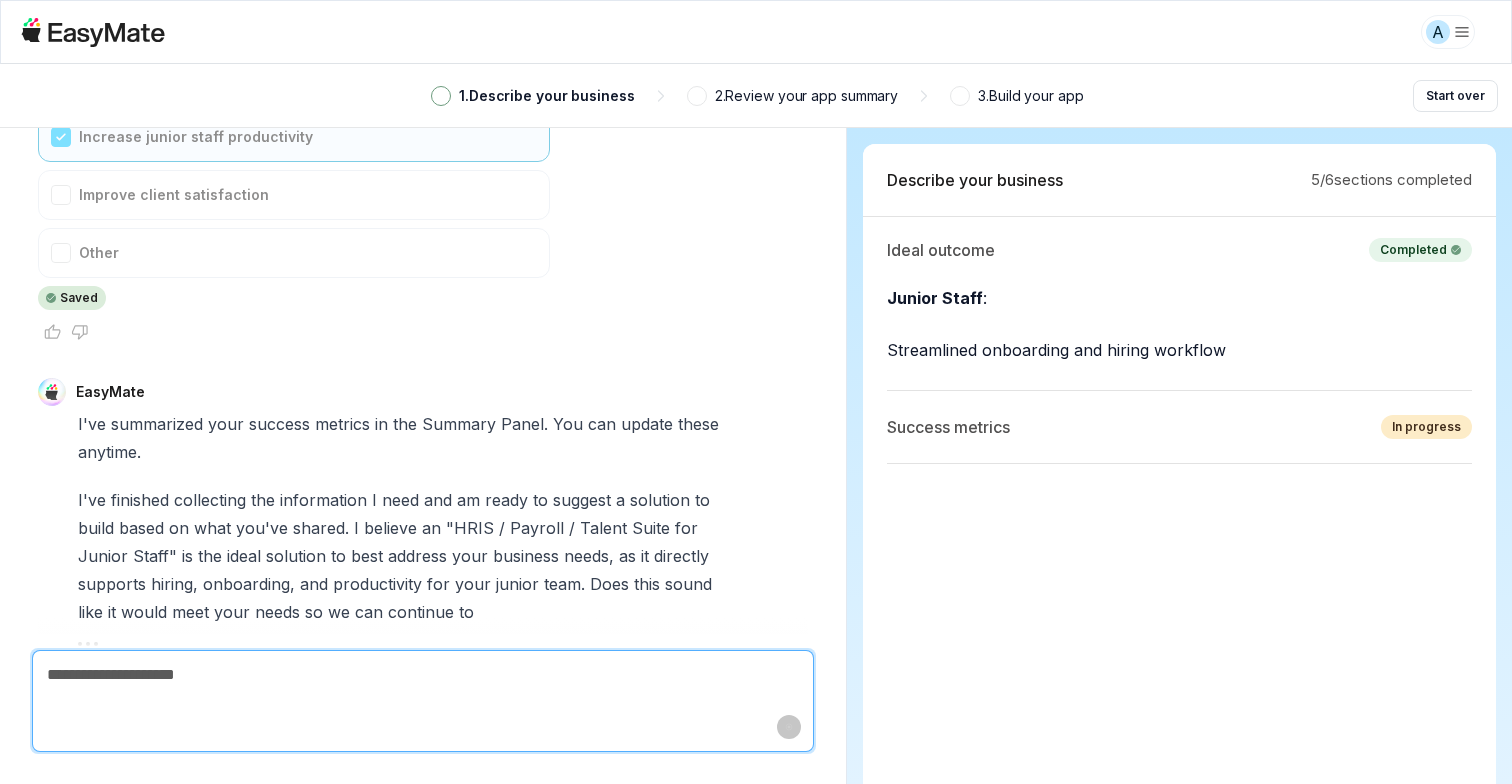 scroll, scrollTop: 5586, scrollLeft: 0, axis: vertical 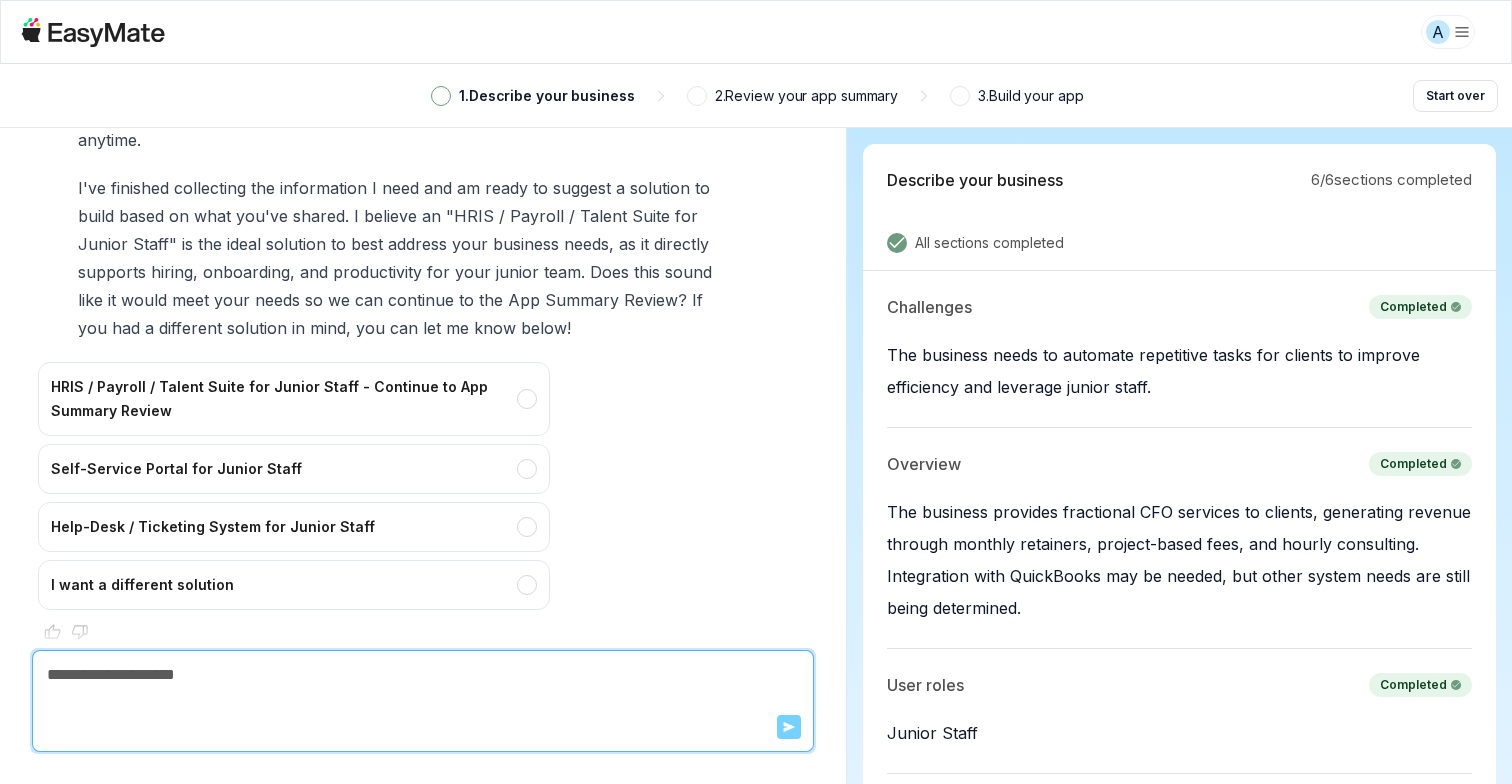click on "Challenges Completed The business needs to automate repetitive tasks for clients to improve efficiency and leverage junior staff. Overview Completed The business provides fractional CFO services to clients, generating revenue through monthly retainers, project-based fees, and hourly consulting. Integration with QuickBooks may be needed, but other system needs are still being determined. User roles Completed Junior Staff User pain points Completed Junior Staff :
Hiring
Ideal outcome Completed Junior Staff :
Streamlined onboarding and hiring workflow Success metrics Completed Increase junior staff productivity and reduce time to hire." at bounding box center (1179, 757) 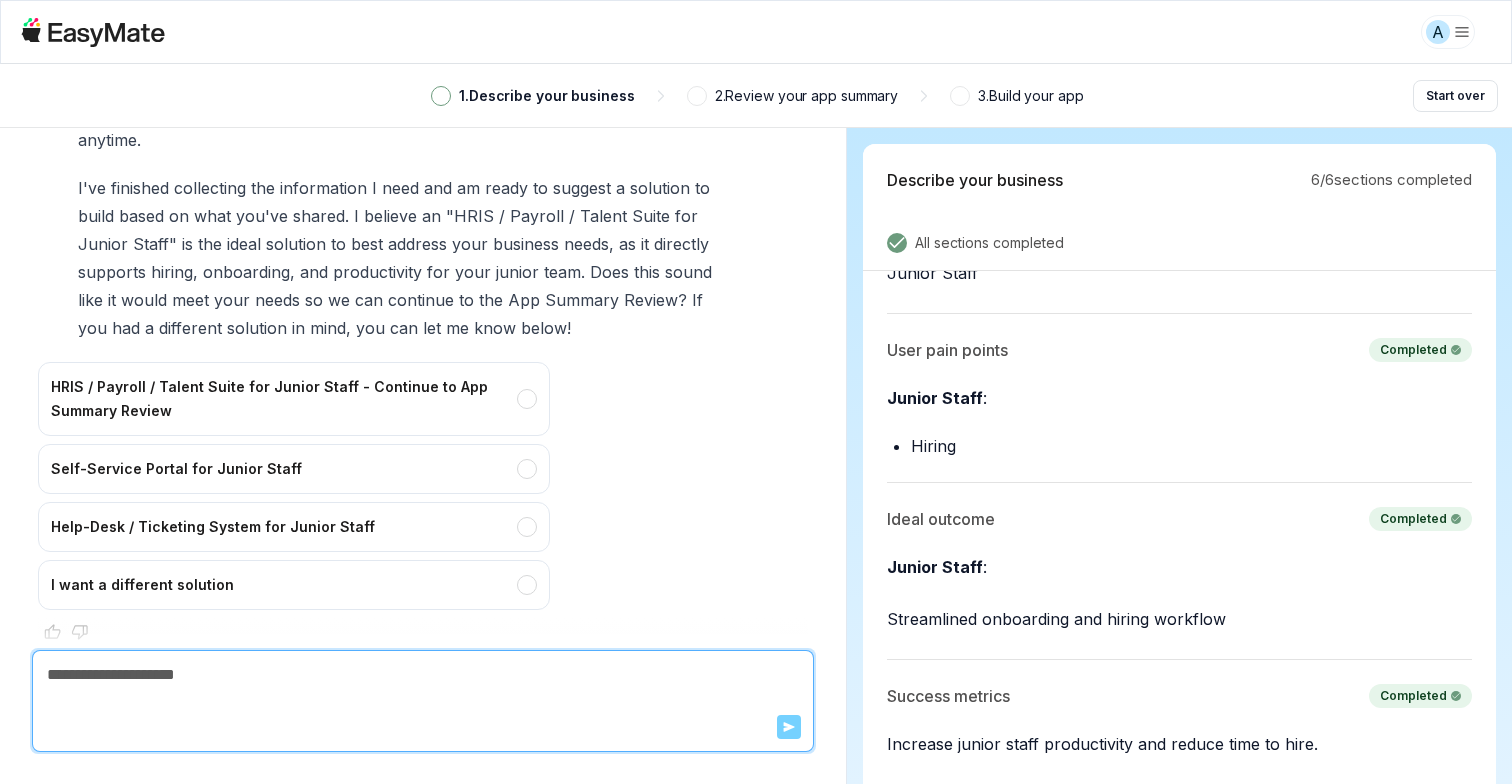 scroll, scrollTop: 460, scrollLeft: 0, axis: vertical 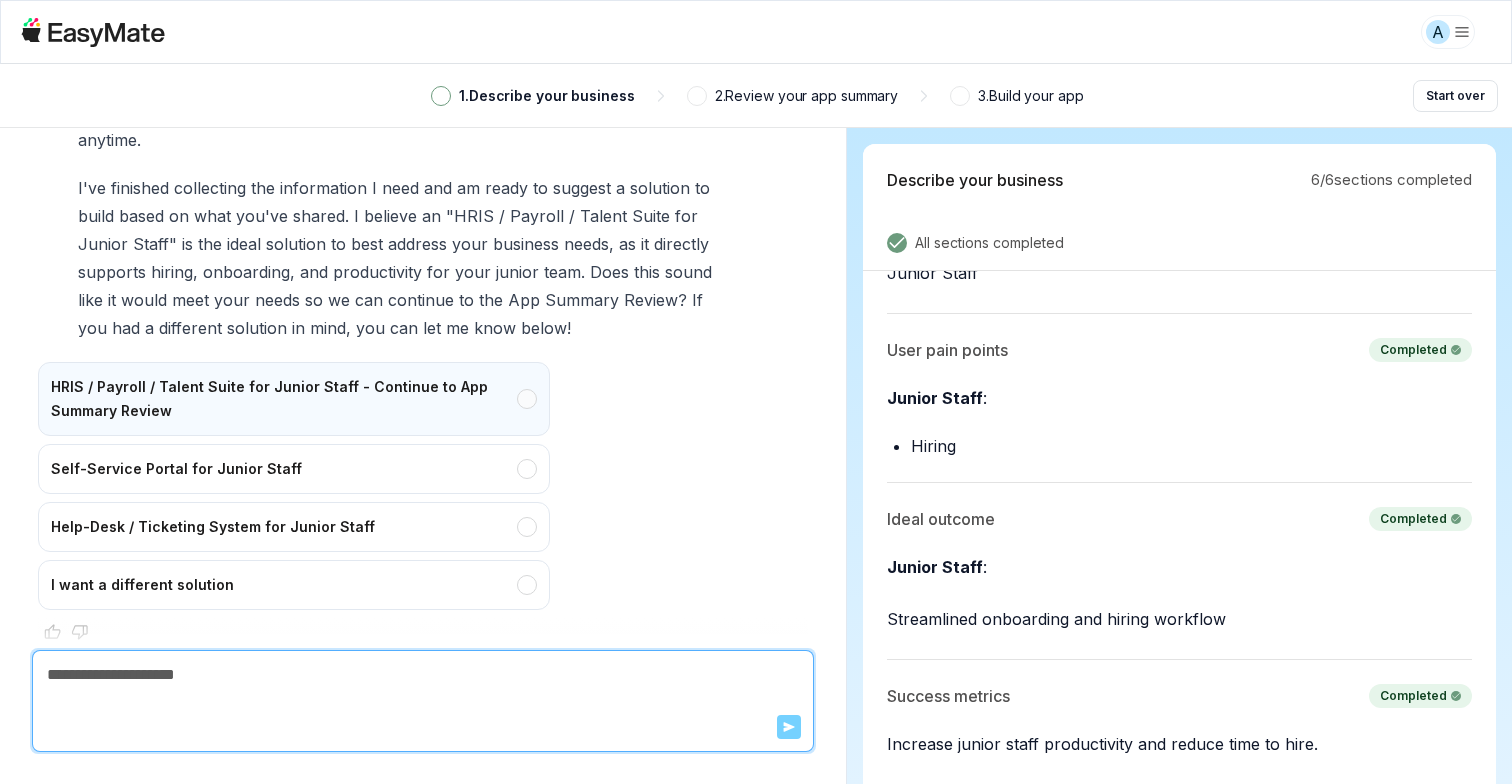 click on "HRIS / Payroll / Talent Suite for Junior Staff - Continue to App Summary Review" at bounding box center (294, 399) 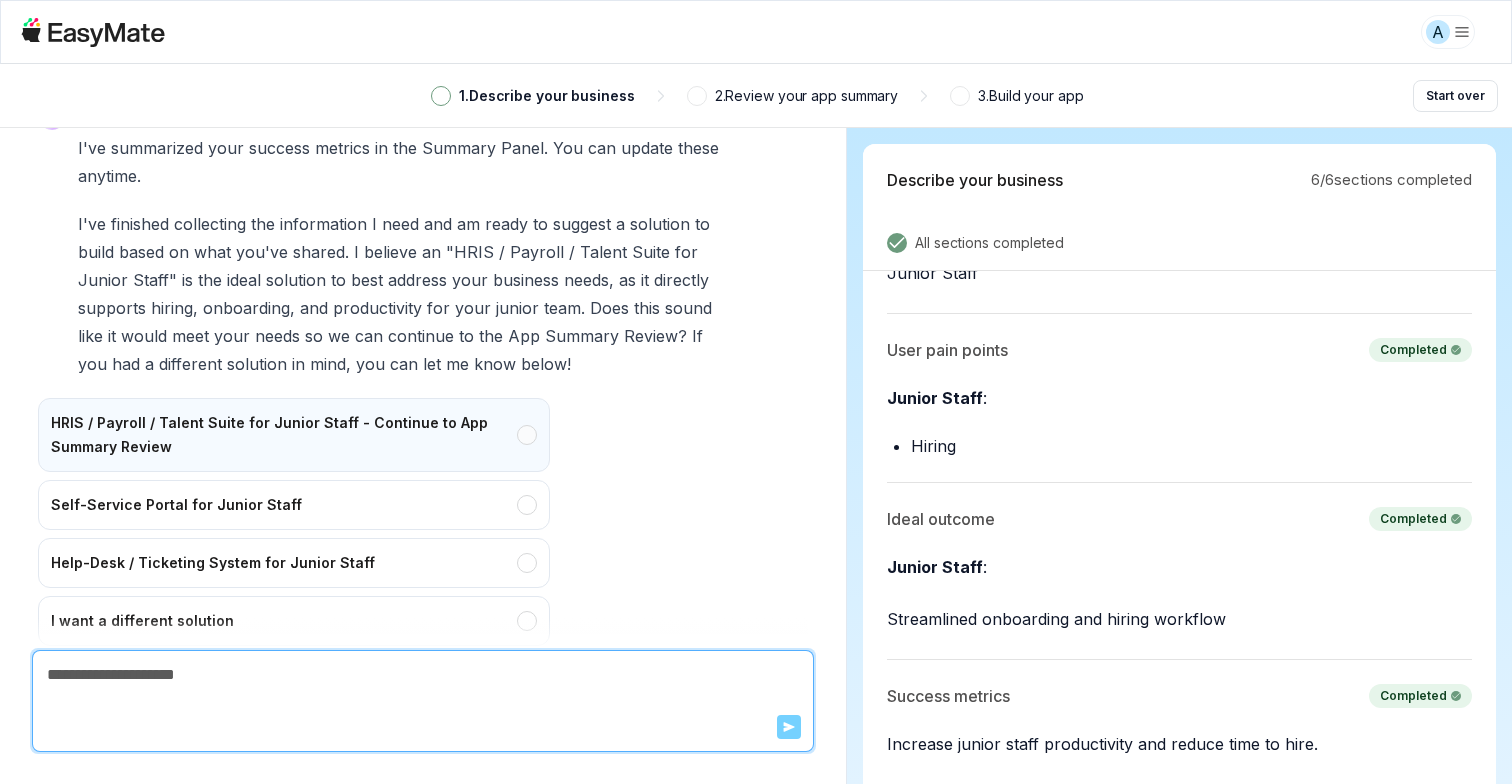 type on "*" 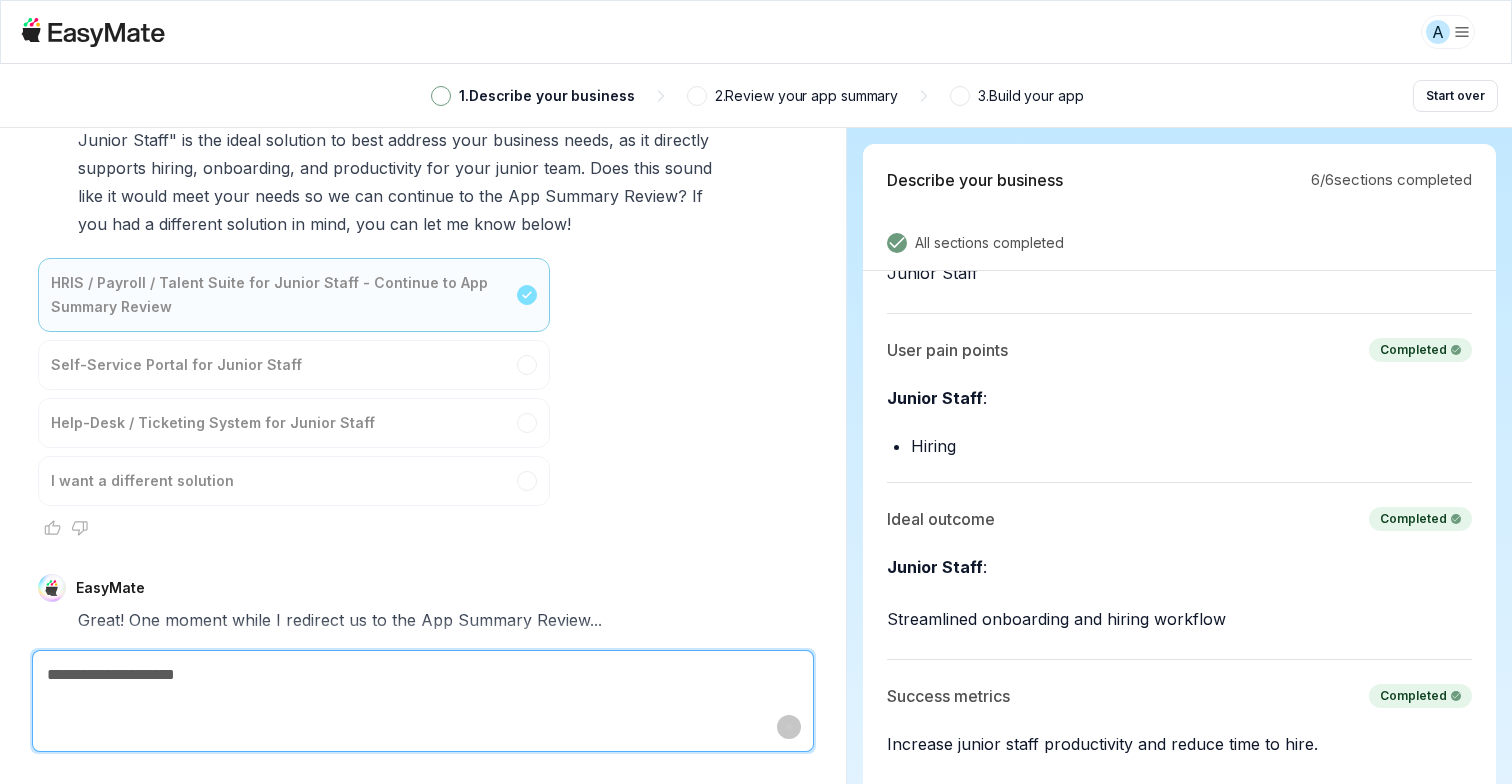scroll, scrollTop: 5982, scrollLeft: 0, axis: vertical 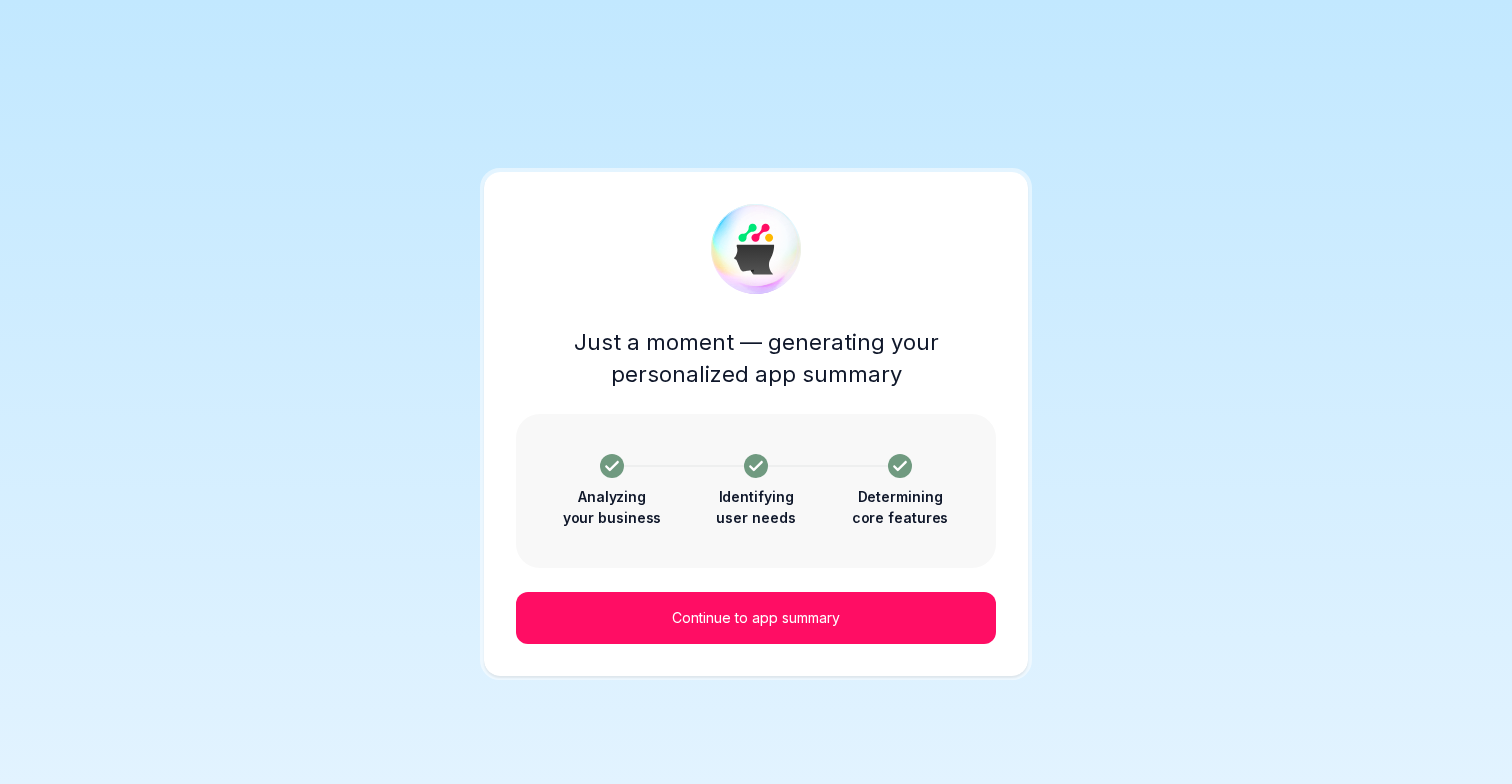 click on "Just a moment — generating your personalized app summary Analyzing your business Identifying user needs Determining core features Continue to app summary" at bounding box center [756, 392] 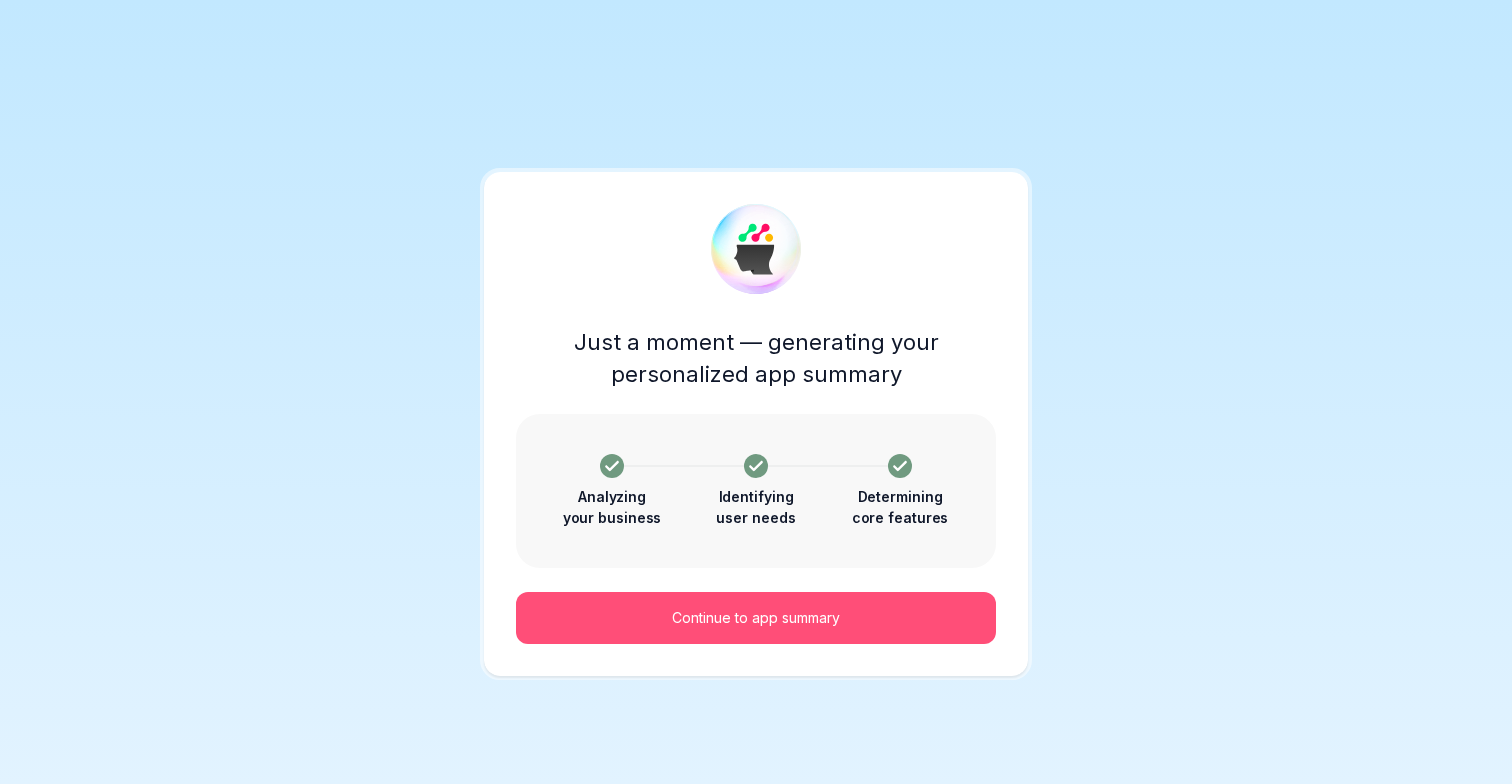 click on "Continue to app summary" at bounding box center (756, 618) 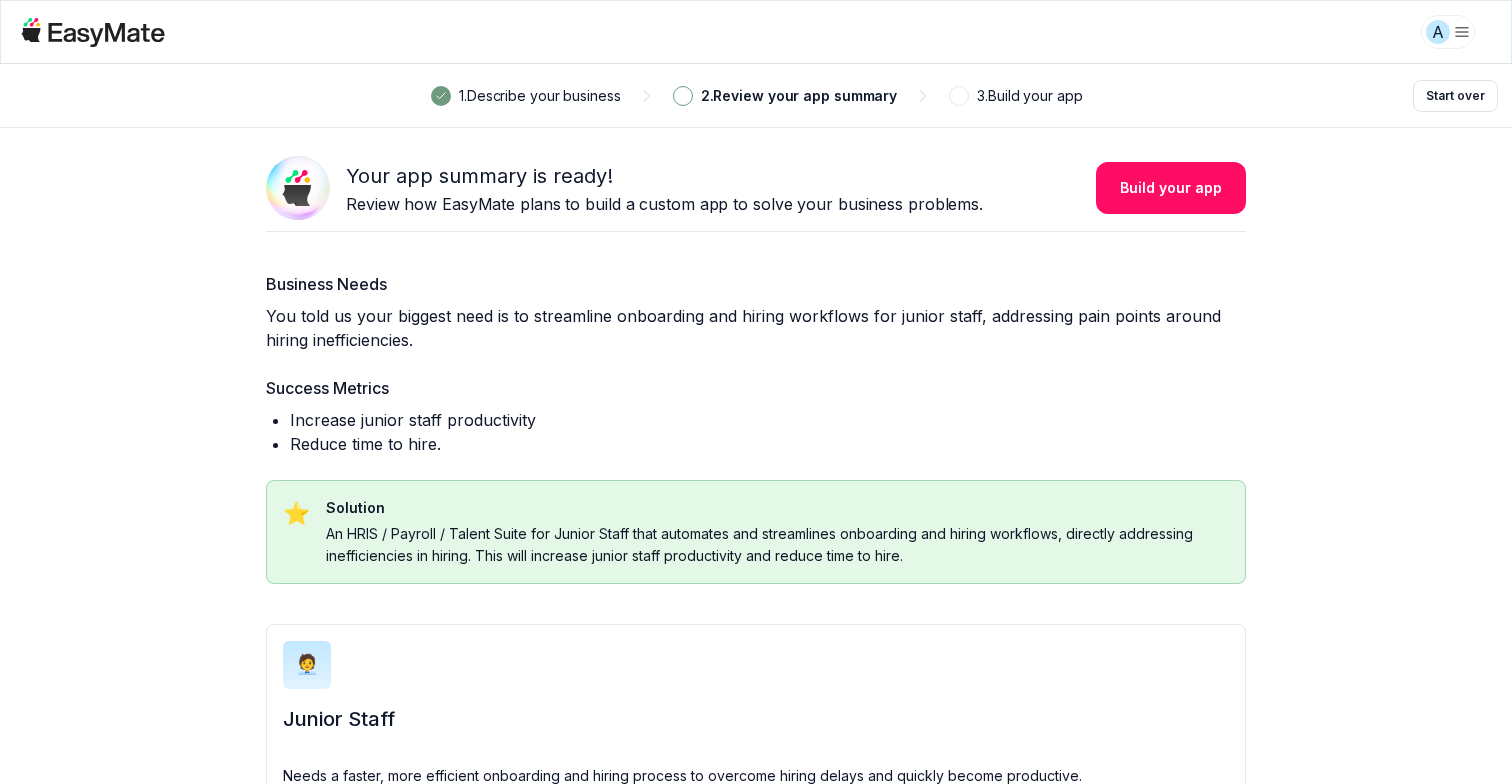 click on "Business Needs You told us your biggest need is to streamline onboarding and hiring workflows for junior staff, addressing pain points around hiring inefficiencies." at bounding box center [756, 312] 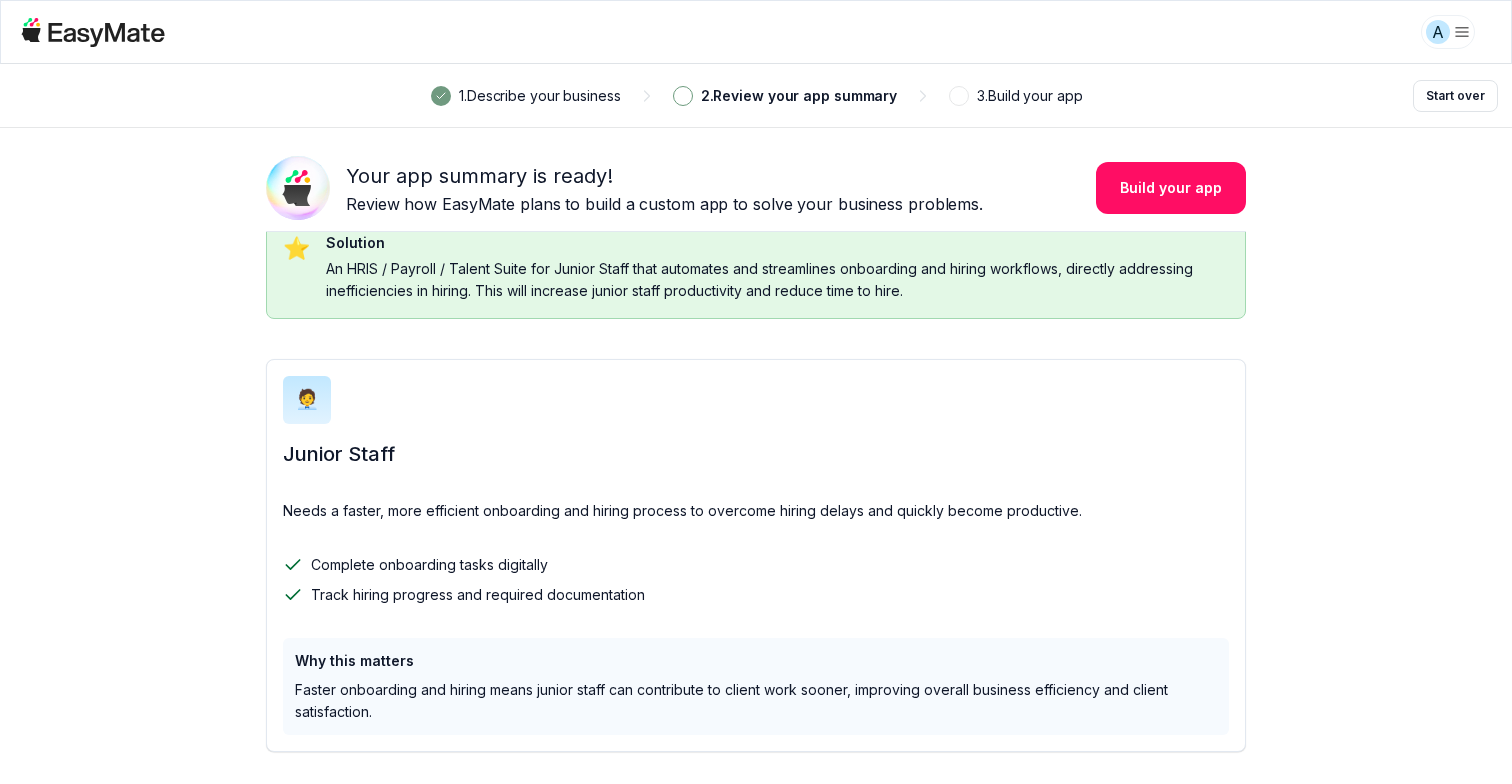 scroll, scrollTop: 271, scrollLeft: 0, axis: vertical 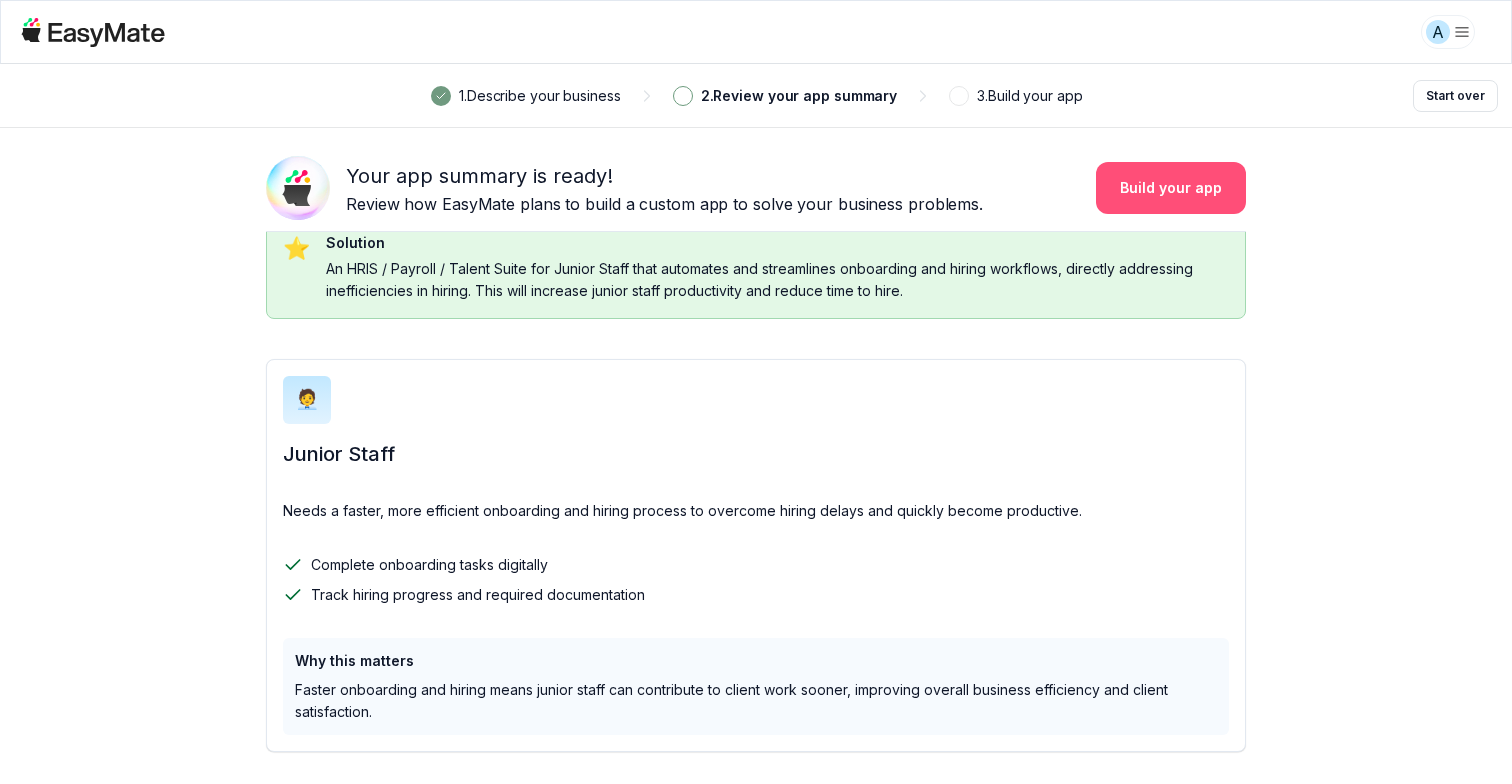 click on "Build your app" at bounding box center [1171, 188] 